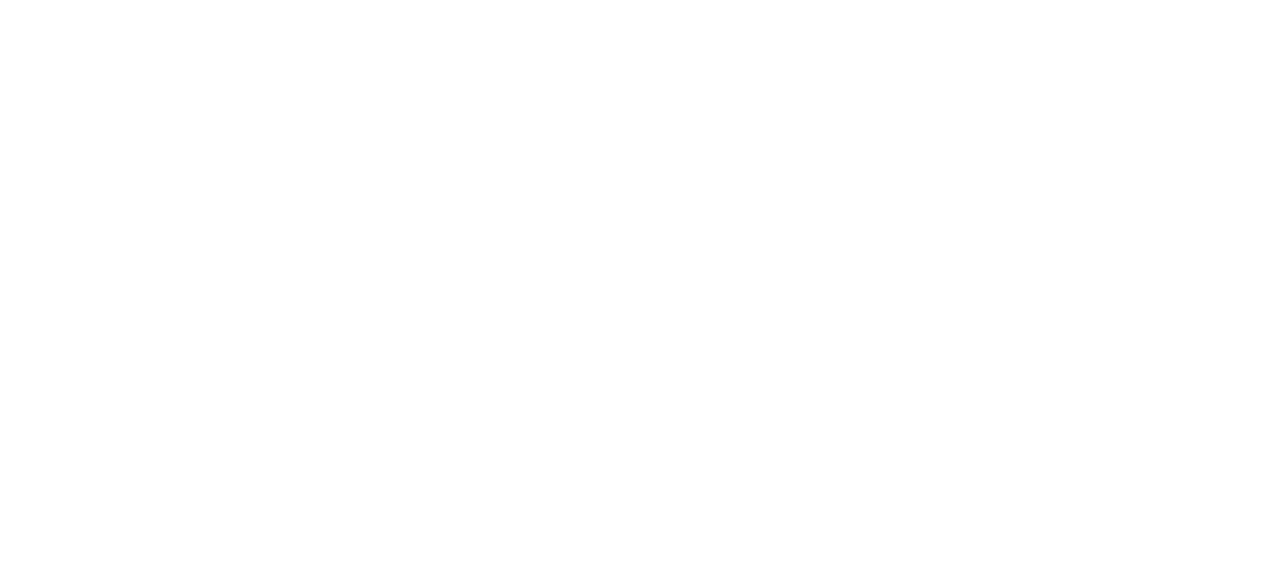 scroll, scrollTop: 0, scrollLeft: 0, axis: both 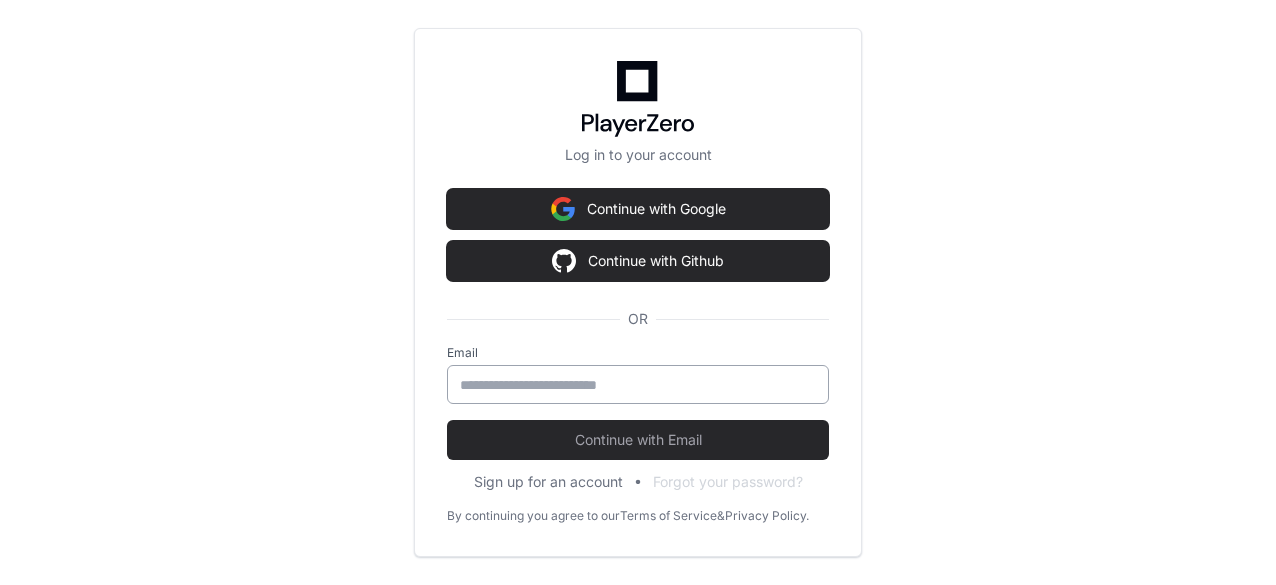 click at bounding box center [638, 385] 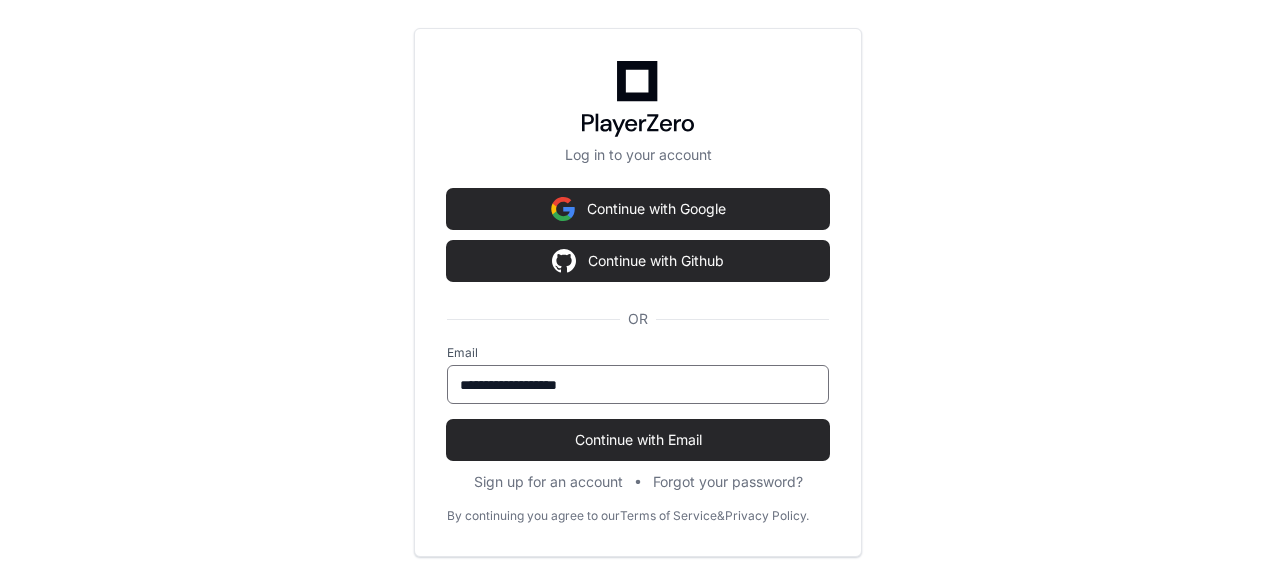 type on "**********" 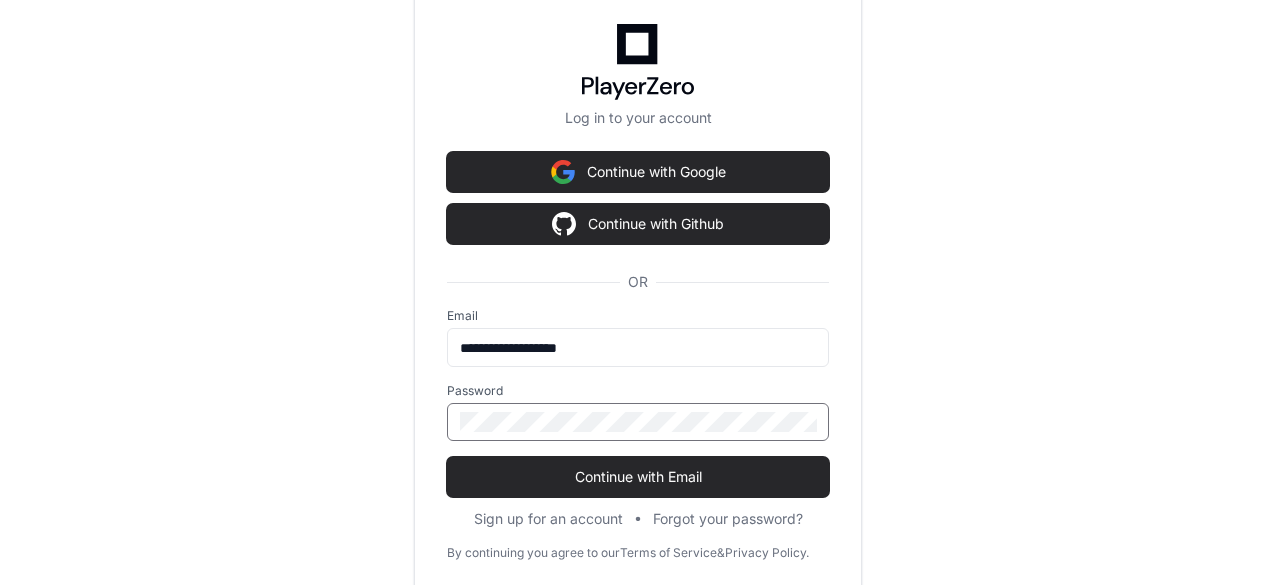 click on "Continue with Email" at bounding box center [638, 477] 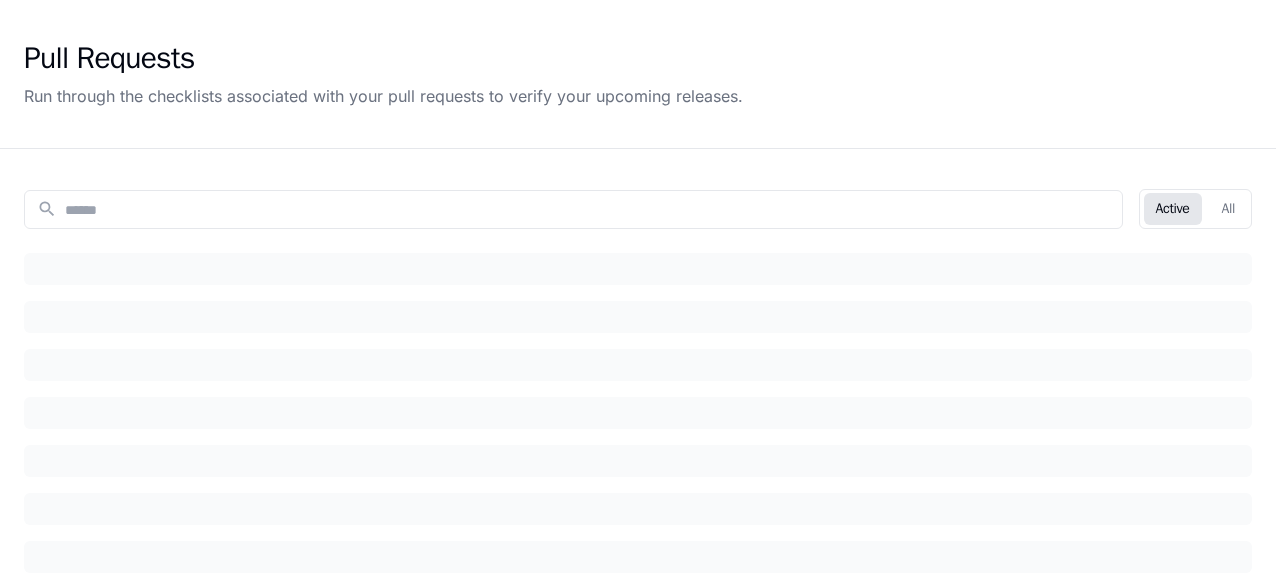 scroll, scrollTop: 0, scrollLeft: 0, axis: both 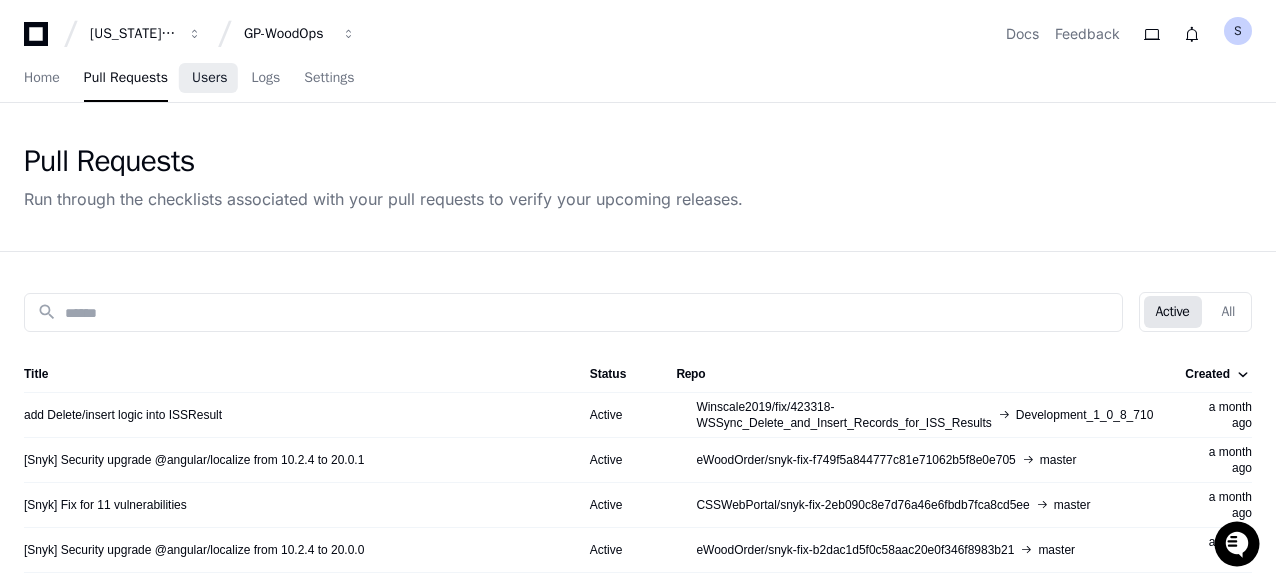 click on "Users" at bounding box center (210, 78) 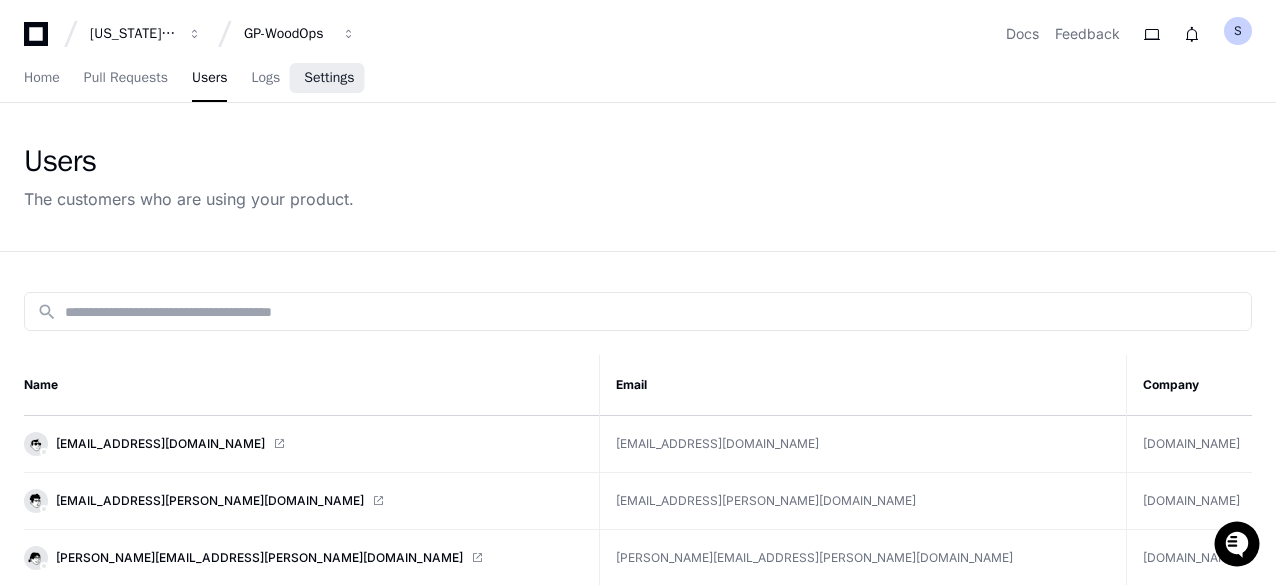 click on "Settings" at bounding box center (329, 78) 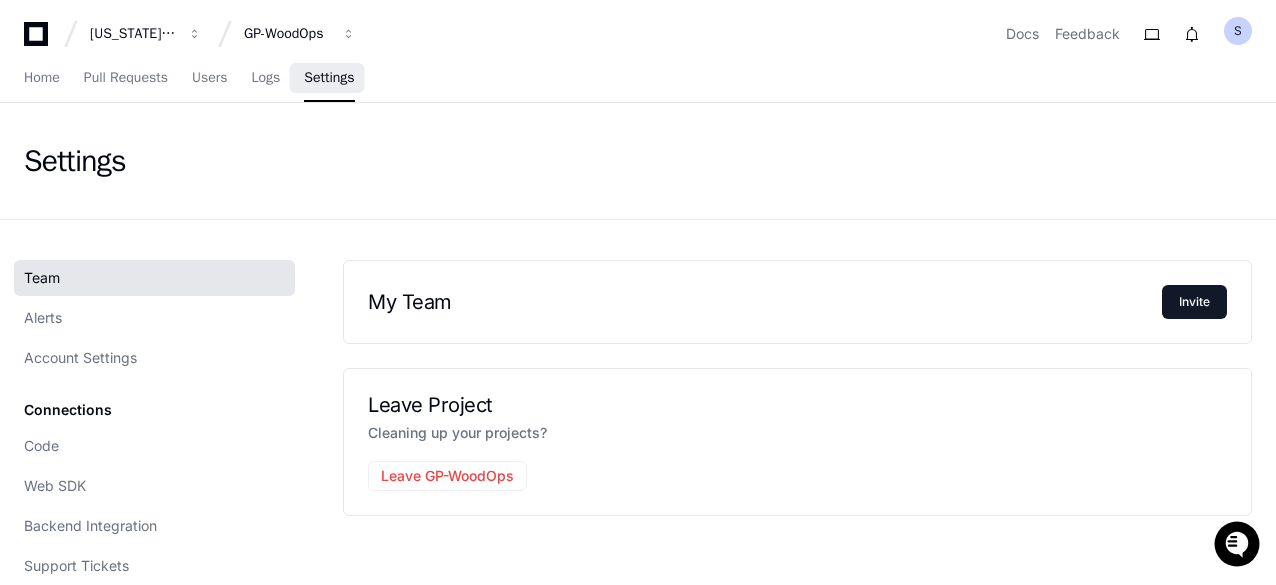 click on "Settings" at bounding box center (329, 78) 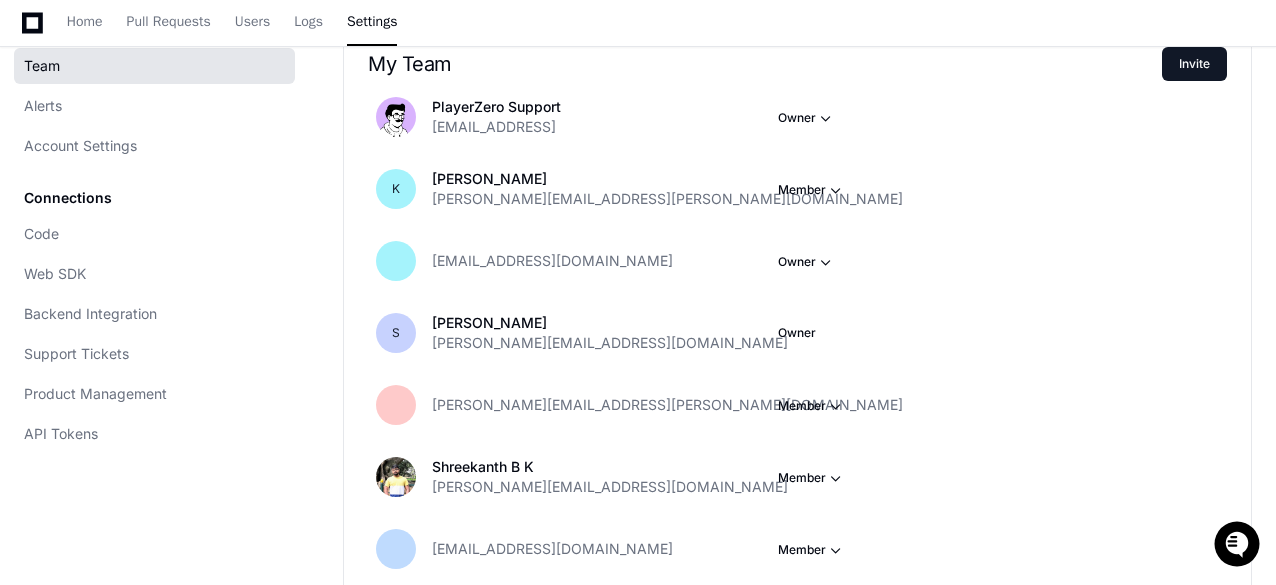 scroll, scrollTop: 241, scrollLeft: 0, axis: vertical 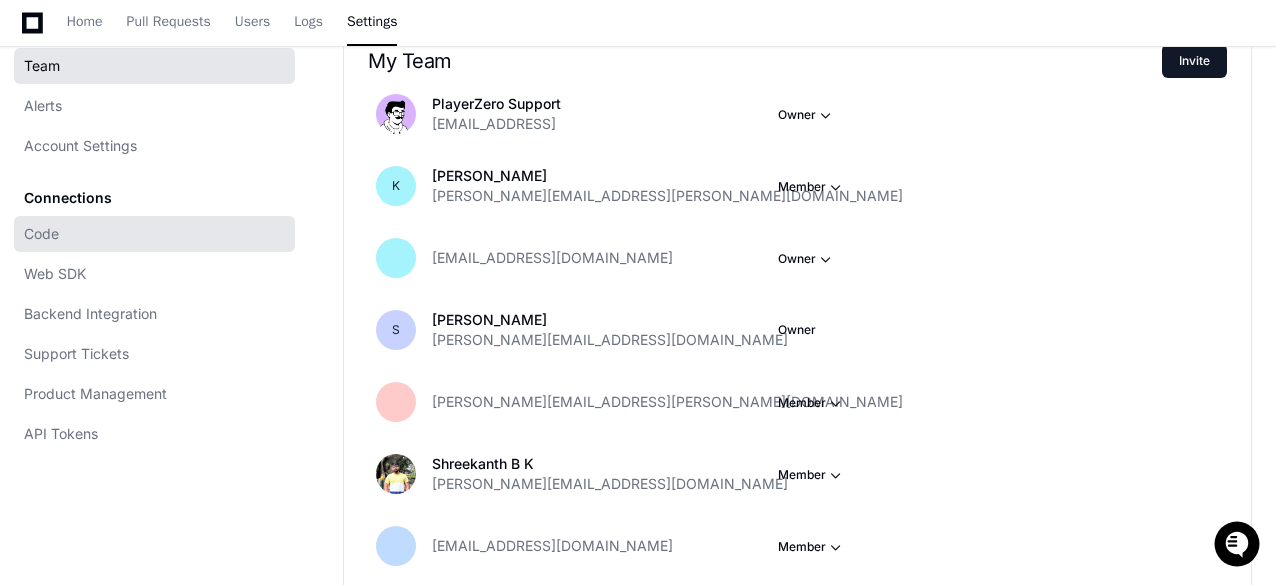 click on "Code" 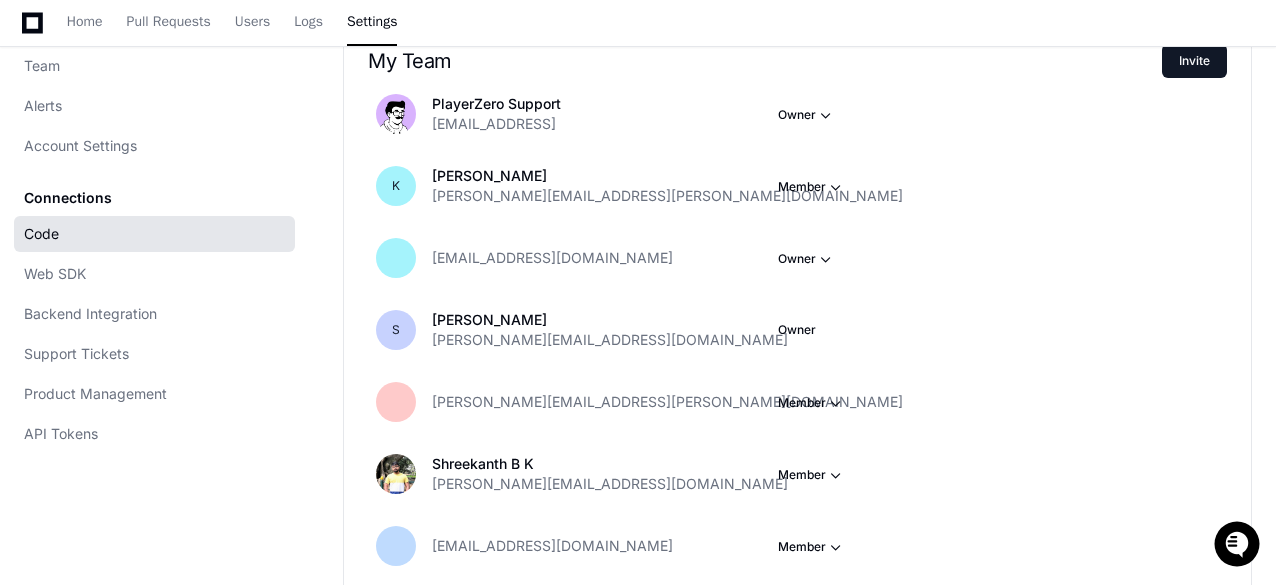 scroll, scrollTop: 0, scrollLeft: 0, axis: both 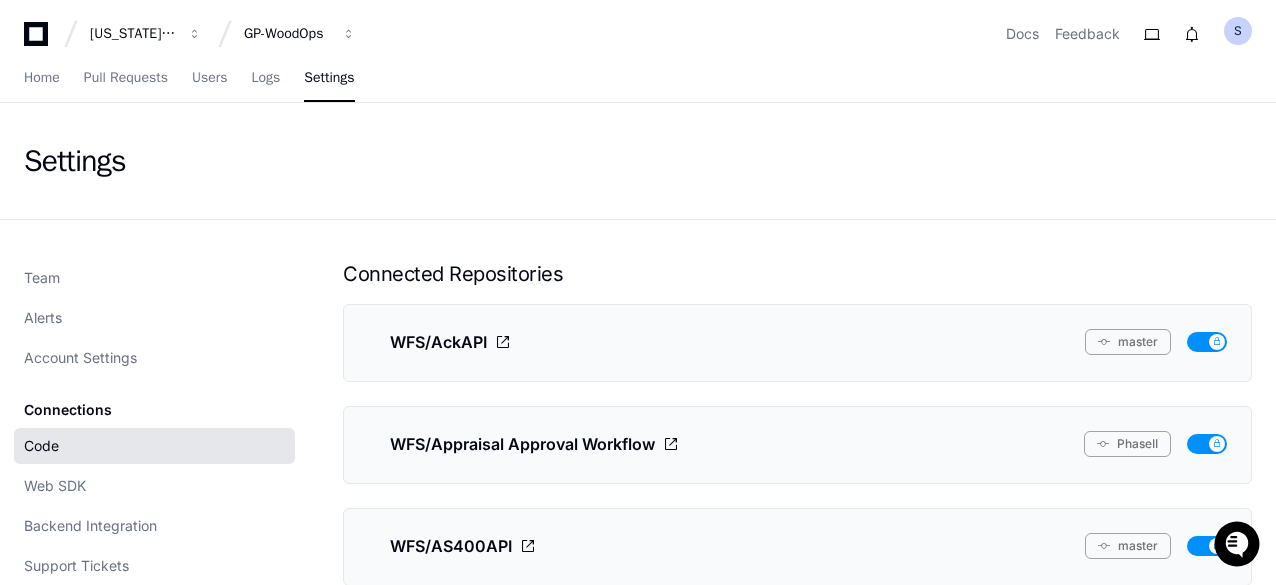 click on "Team Alerts Account Settings Connections Code Web SDK Backend Integration Support Tickets Product Management API Tokens Connected Repositories WFS/AckAPI  master  WFS/Appraisal Approval Workflow  PhaseII  WFS/AS400API  master  WFS/ByProducts  master  WFS/ByProducts_OCR  master  WFS/ByProductsAdminAPI  master  WFS/ByProductsAdminWeb  master  WFS/ByProductsWebSvc  master  WFS/ChipQuality  main  WFS/CSSWebAPI  master  WFS/CSSWebPortal  master  WFS/eWoodAdmin  master  WFS/eWoodOrder  master  WFS/Forecasting  master  WFS/GPReportServer  master  WFS/GPRptSrvInput  master  WFS/Integrated Scaling Solution API  main  WFS/Remote Entry  main  WFS/ReportPortalAPI  master  WFS/SourceCertification  main  WFS/SSRS_ReportServer  main  WFS/SSRS_Service  main  WFS/Timber Security 2.0  release-v1.0.2  WFS/wfs-iss-ocr-api  master  WFS/WFSOps  master  WFS/WFSOpsAPI  master  WFS/WFSReportPortal  master  WFS/Winscale Reporting  master  WFS/WinScale.Net  master  WFS/Winscale2019  master  WFS/WinScaleAppCenterScalerAlert  main" 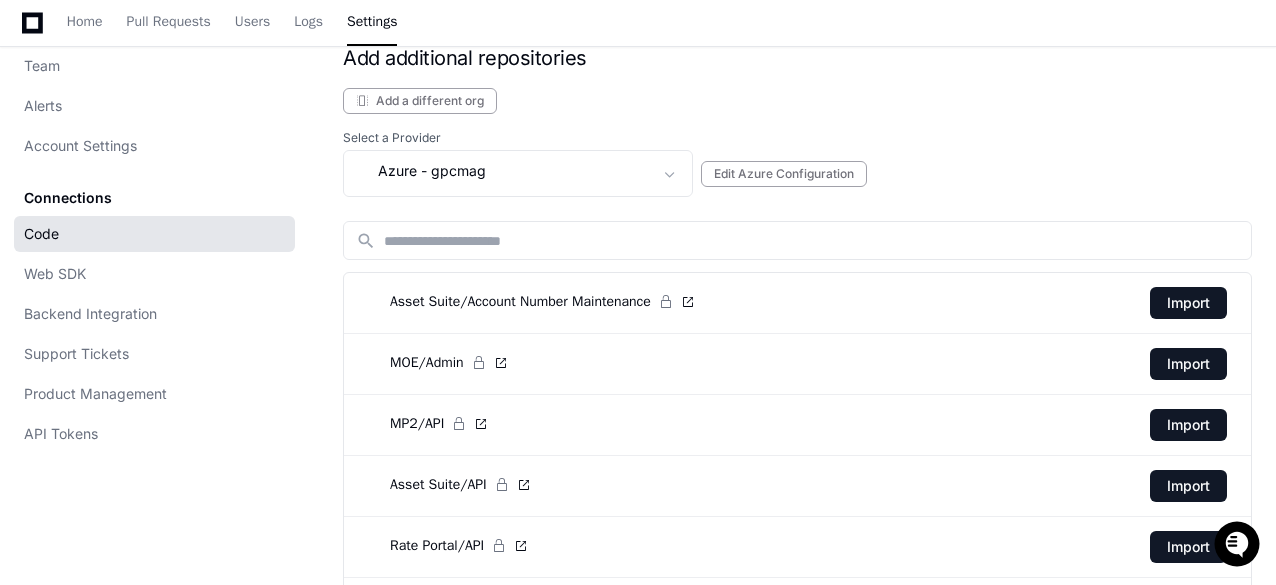 scroll, scrollTop: 3960, scrollLeft: 0, axis: vertical 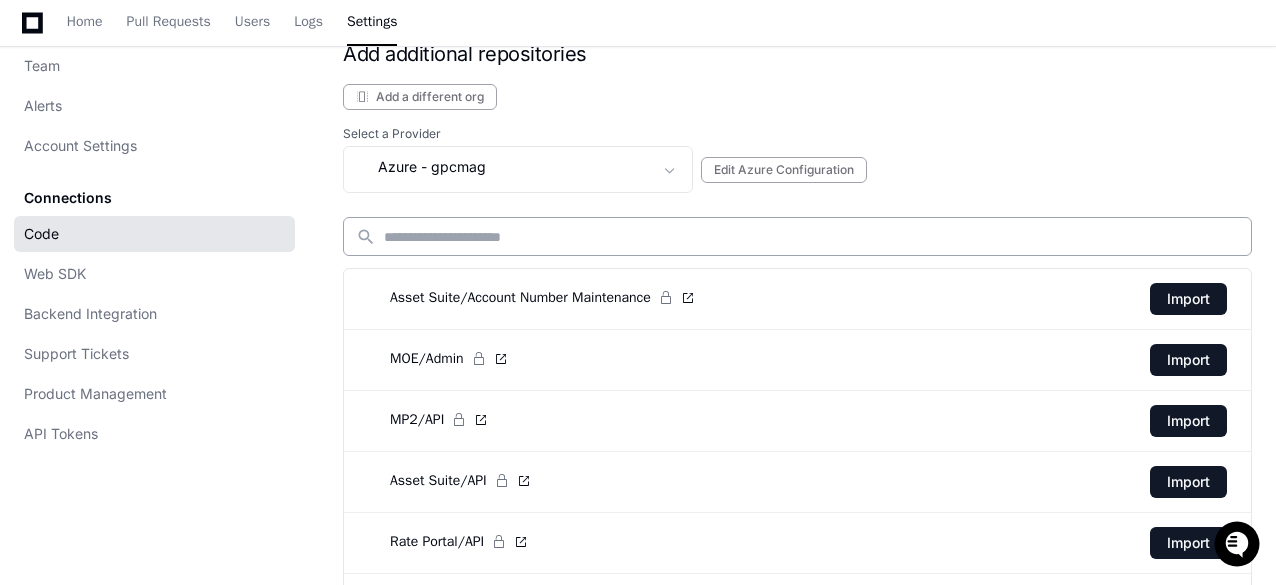 click on "search" 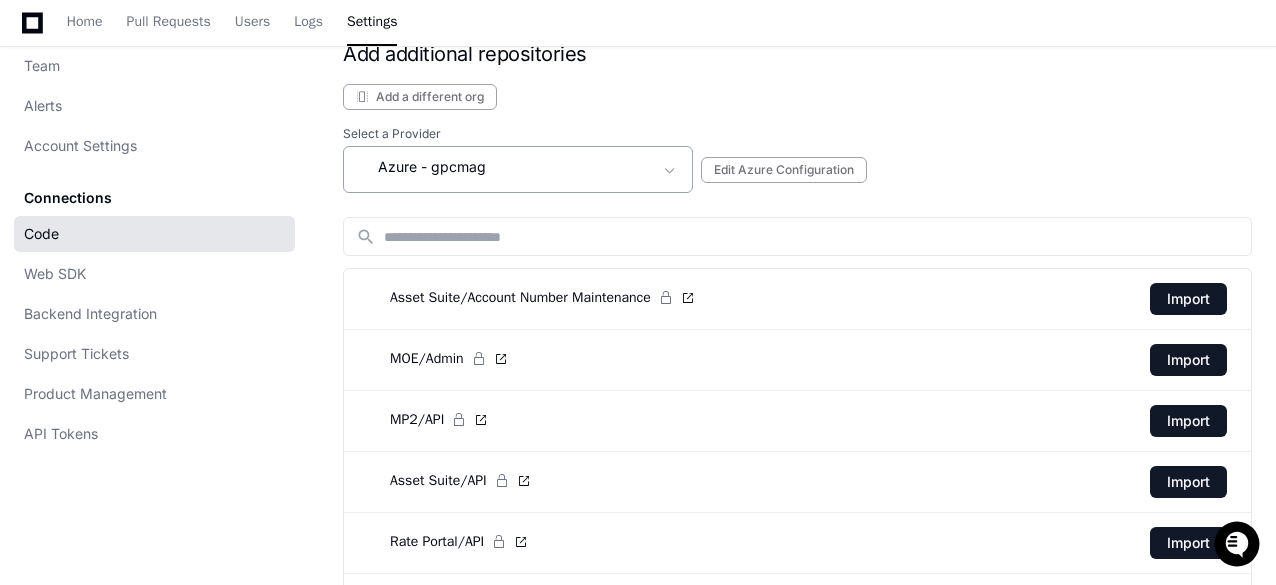 click 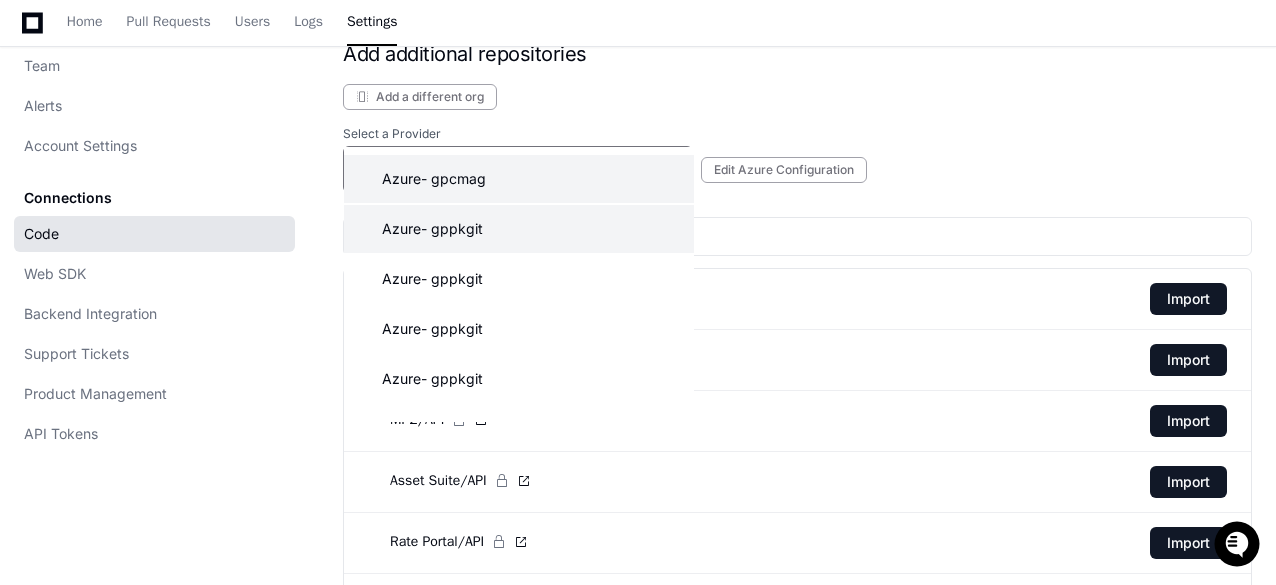 click on "Azure   - gppkgit" at bounding box center [519, 229] 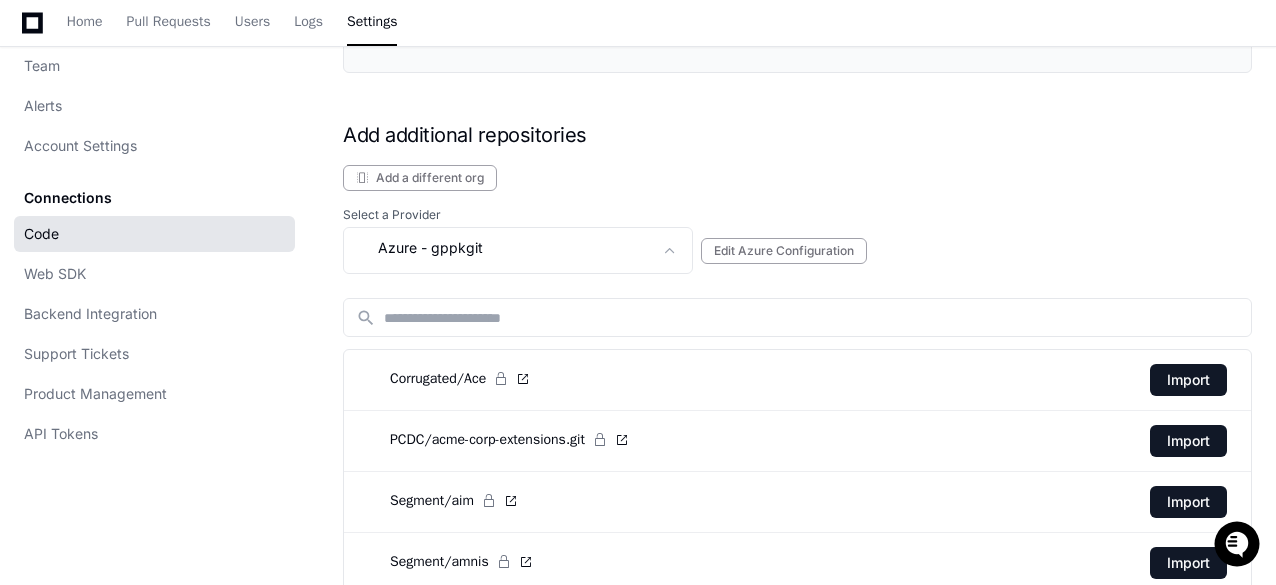 scroll, scrollTop: 3960, scrollLeft: 0, axis: vertical 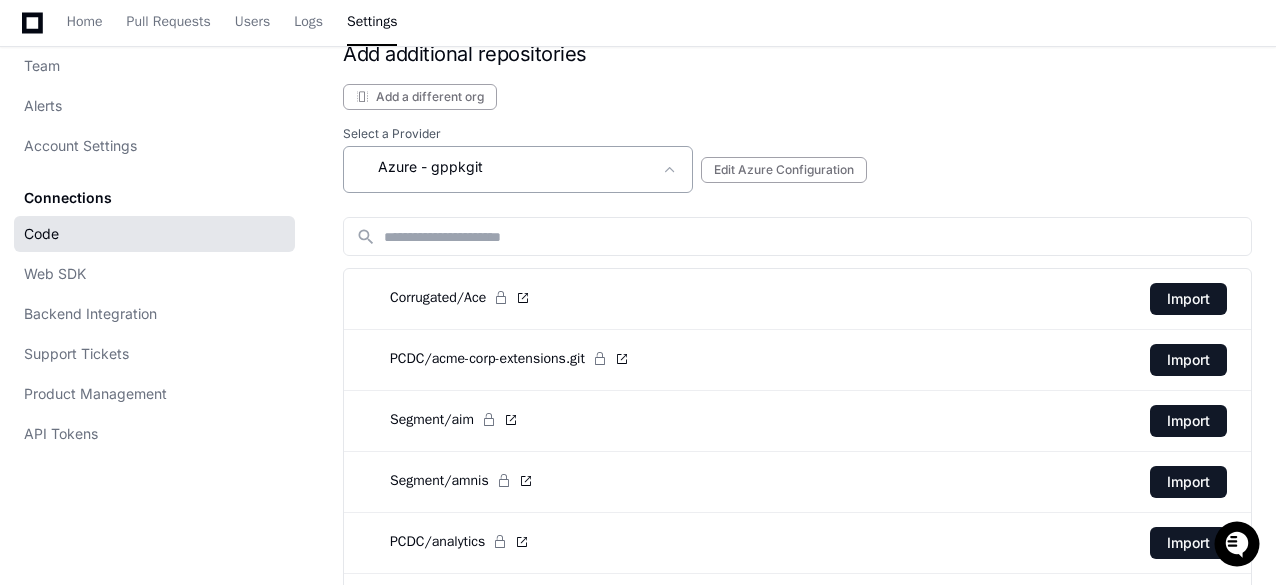 click 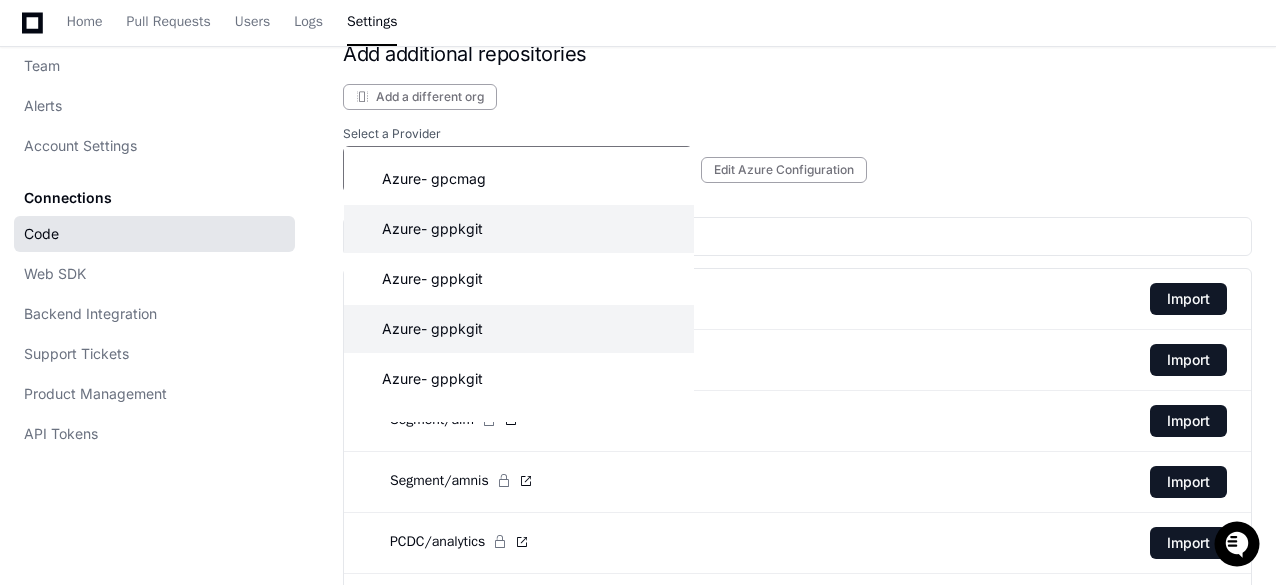 click on "Azure   - gppkgit" at bounding box center [519, 329] 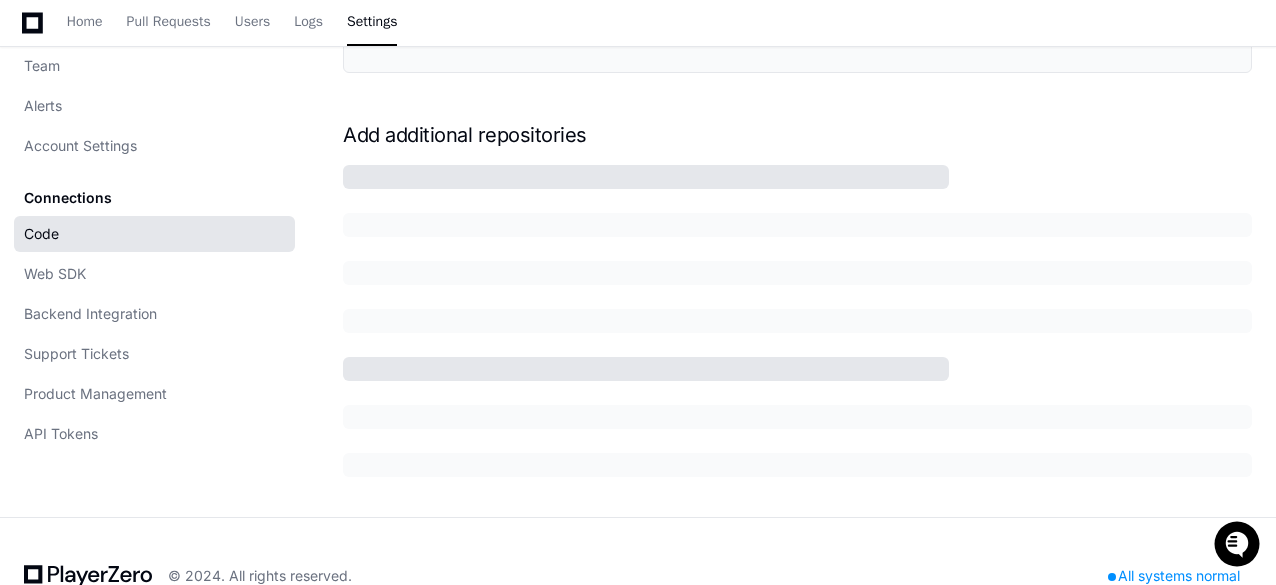 scroll, scrollTop: 3960, scrollLeft: 0, axis: vertical 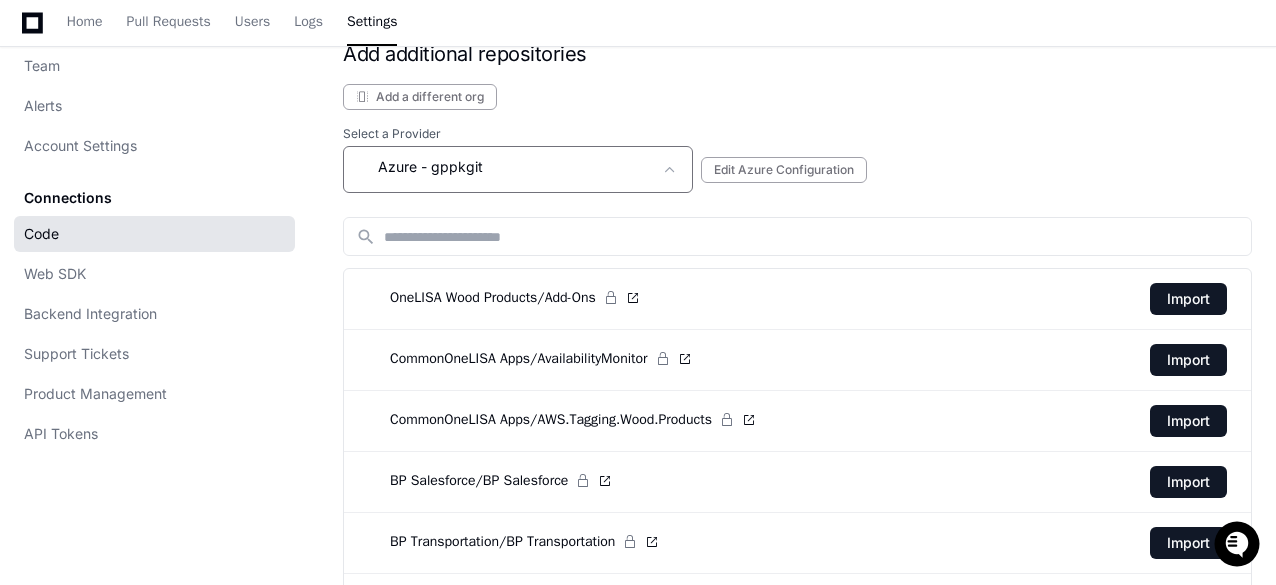 click on "Azure  - gppkgit" at bounding box center (504, 169) 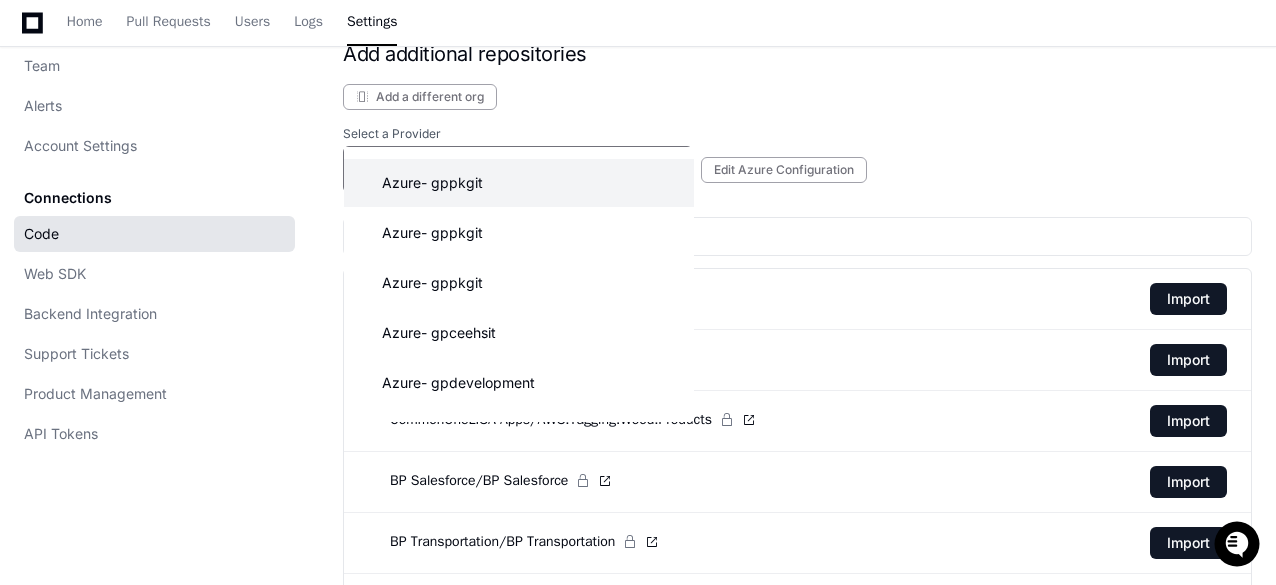 scroll, scrollTop: 18, scrollLeft: 0, axis: vertical 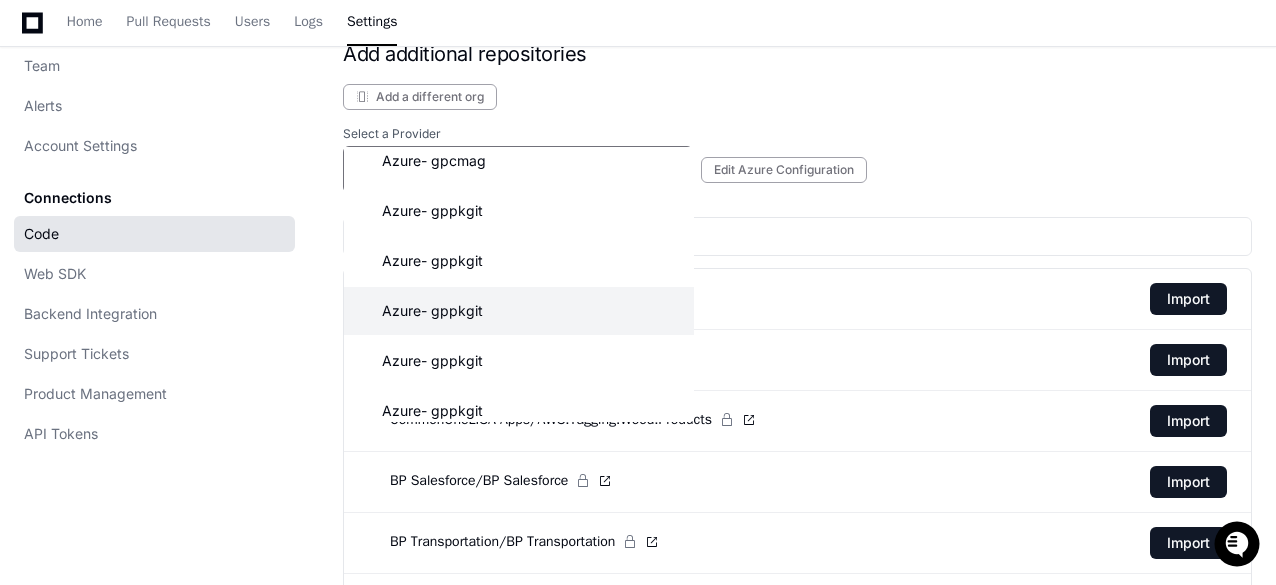 click at bounding box center (638, 292) 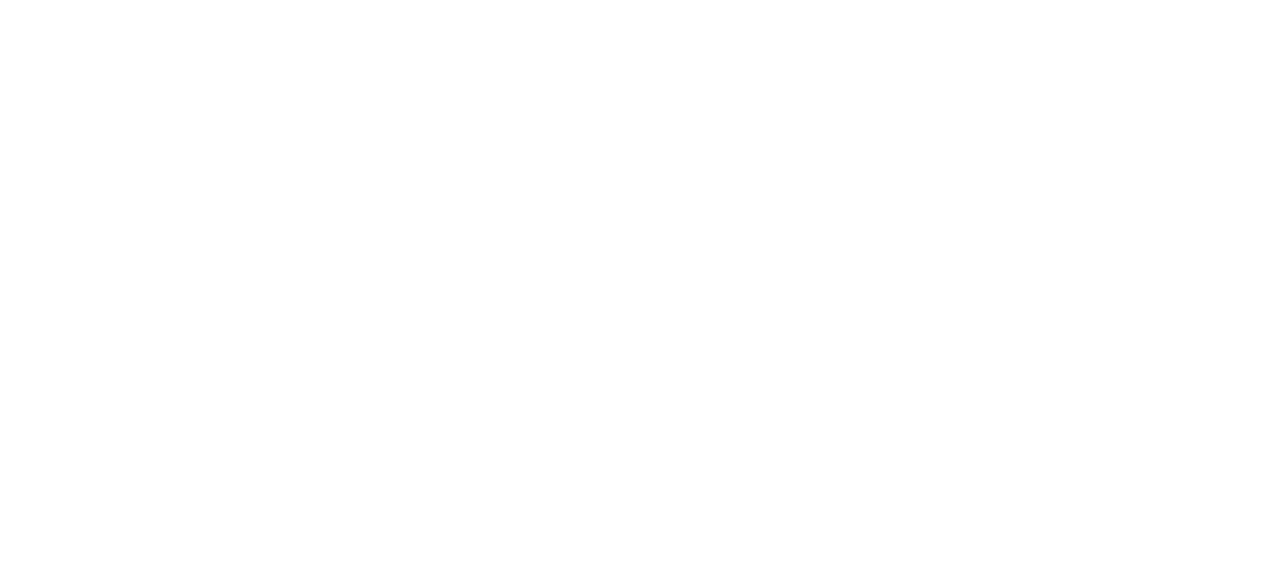 scroll, scrollTop: 0, scrollLeft: 0, axis: both 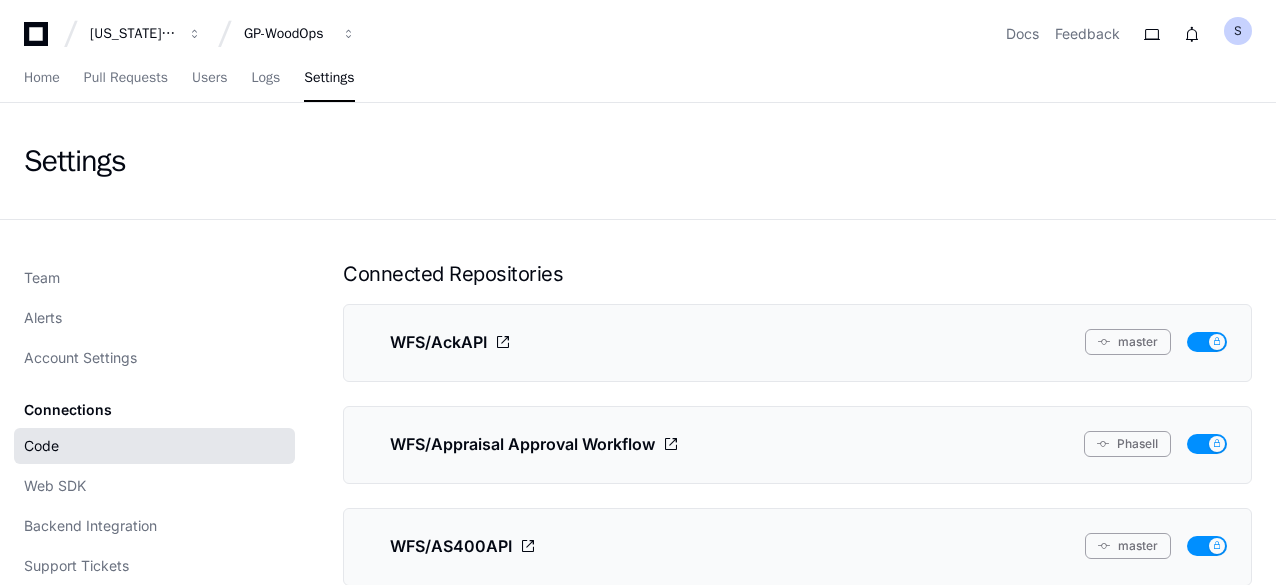 click on "Team Alerts Account Settings Connections Code Web SDK Backend Integration Support Tickets Product Management API Tokens Connected Repositories WFS/AckAPI  master  WFS/Appraisal Approval Workflow  PhaseII  WFS/AS400API  master  WFS/ByProducts  master  WFS/ByProducts_OCR  master  WFS/ByProductsAdminAPI  master  WFS/ByProductsAdminWeb  master  WFS/ByProductsWebSvc  master  WFS/ChipQuality  main  WFS/CSSWebAPI  master  WFS/CSSWebPortal  master  WFS/eWoodAdmin  master  WFS/eWoodOrder  master  WFS/Forecasting  master  WFS/GPReportServer  master  WFS/GPRptSrvInput  master  WFS/Integrated Scaling Solution API  main  WFS/Remote Entry  main  WFS/ReportPortalAPI  master  WFS/SourceCertification  main  WFS/SSRS_ReportServer  main  WFS/SSRS_Service  main  WFS/Timber Security 2.0  release-v1.0.2  WFS/wfs-iss-ocr-api  master  WFS/WFSOps  master  WFS/WFSOpsAPI  master  WFS/WFSReportPortal  master  WFS/Winscale Reporting  master  WFS/[DOMAIN_NAME]  master  WFS/Winscale2019  master  WFS/WinScaleAppCenterScalerAlert  main" 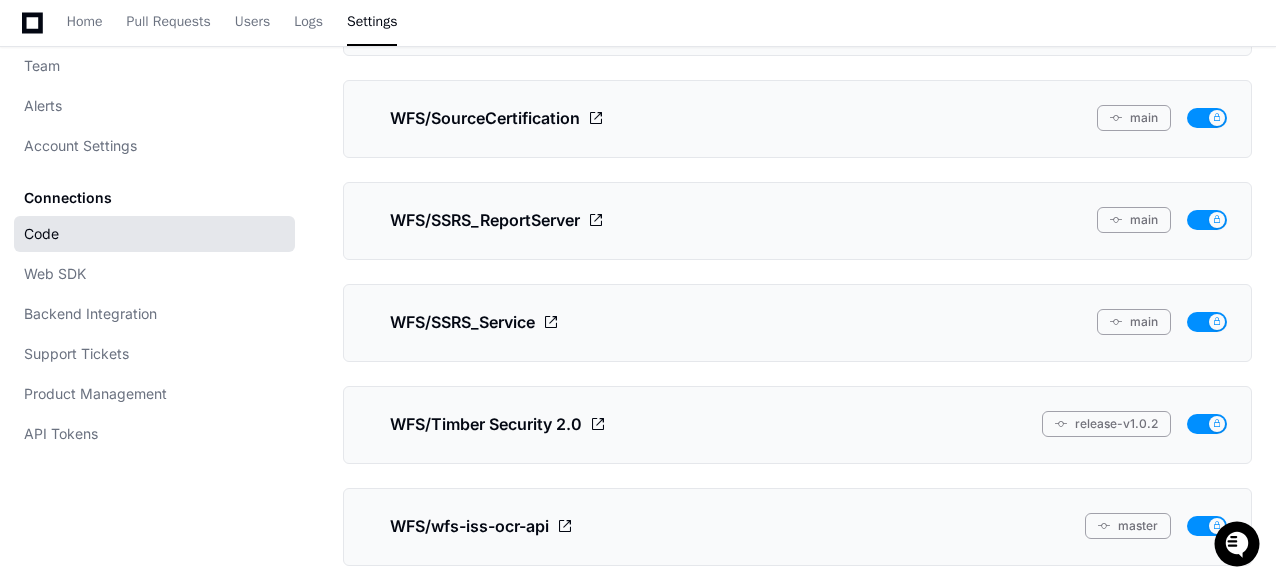 scroll, scrollTop: 2160, scrollLeft: 0, axis: vertical 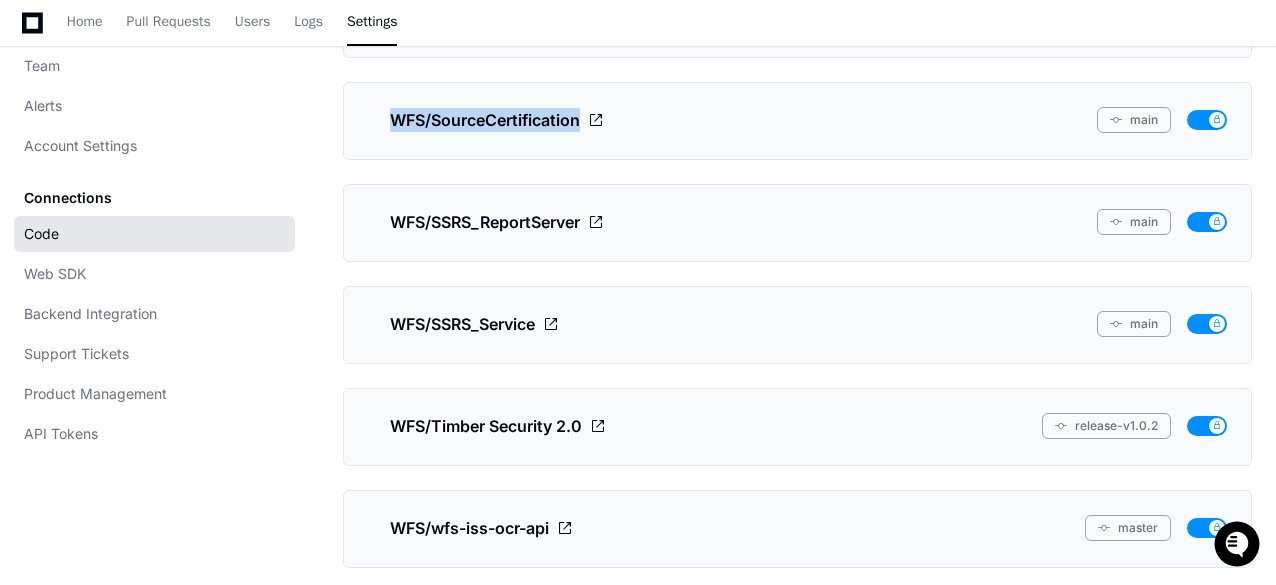 drag, startPoint x: 662, startPoint y: 88, endPoint x: 391, endPoint y: 67, distance: 271.81244 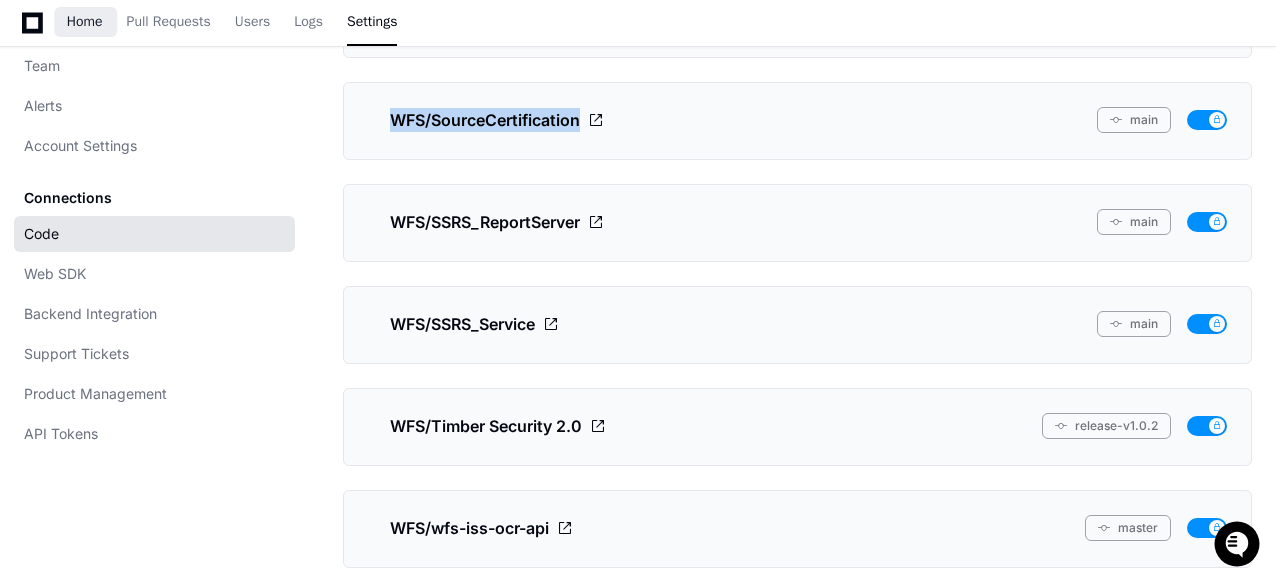 click on "Home" at bounding box center (85, 22) 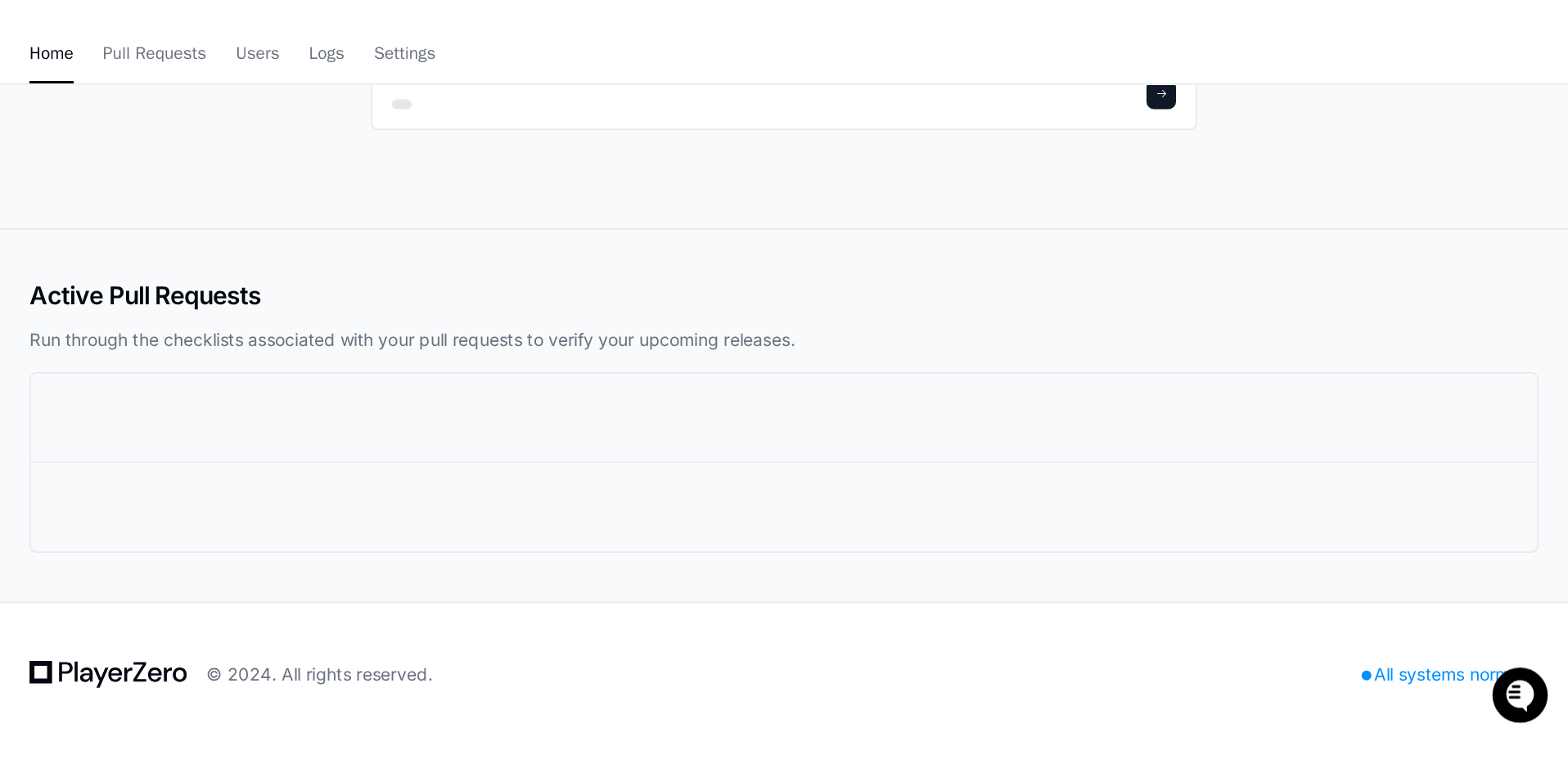 scroll, scrollTop: 0, scrollLeft: 0, axis: both 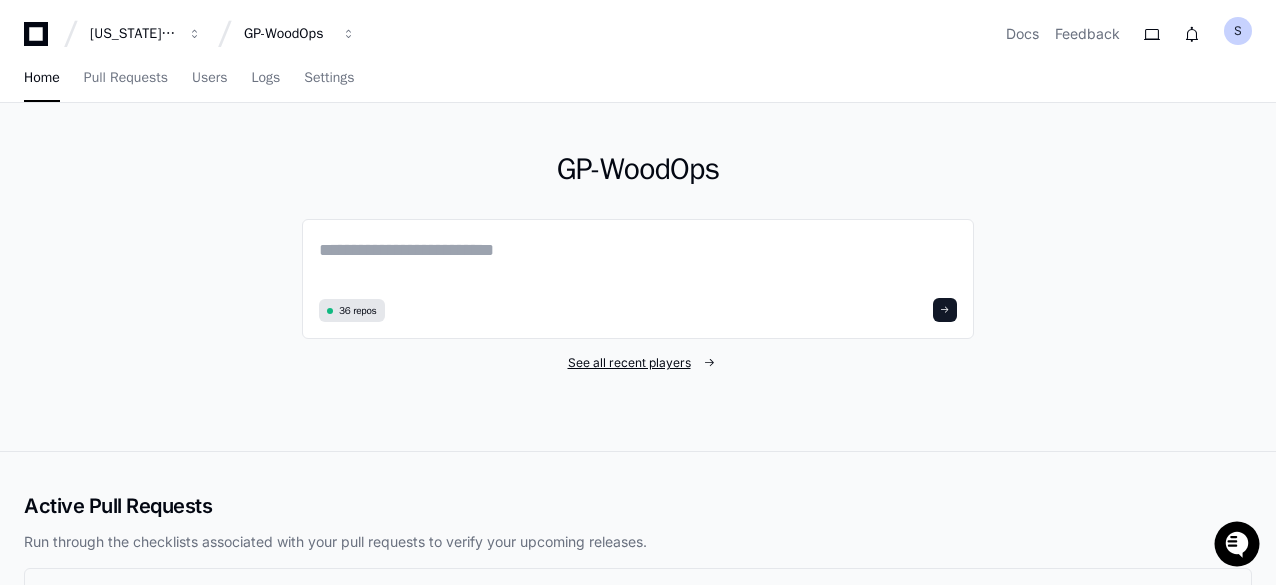 click on "See all recent players" 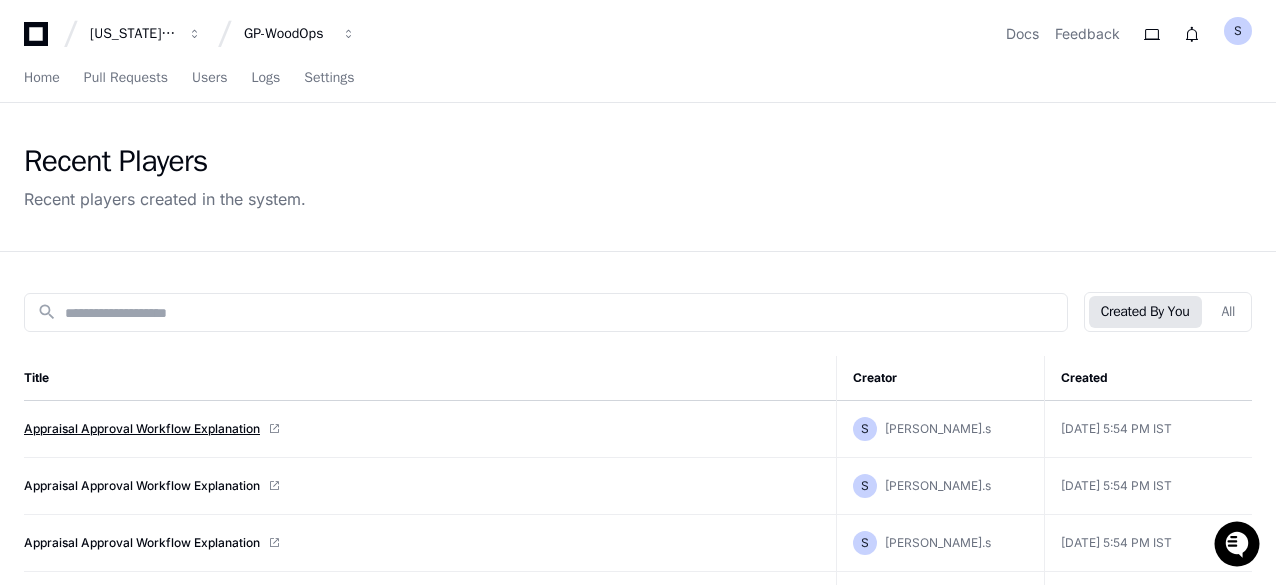 click on "Appraisal Approval Workflow Explanation" 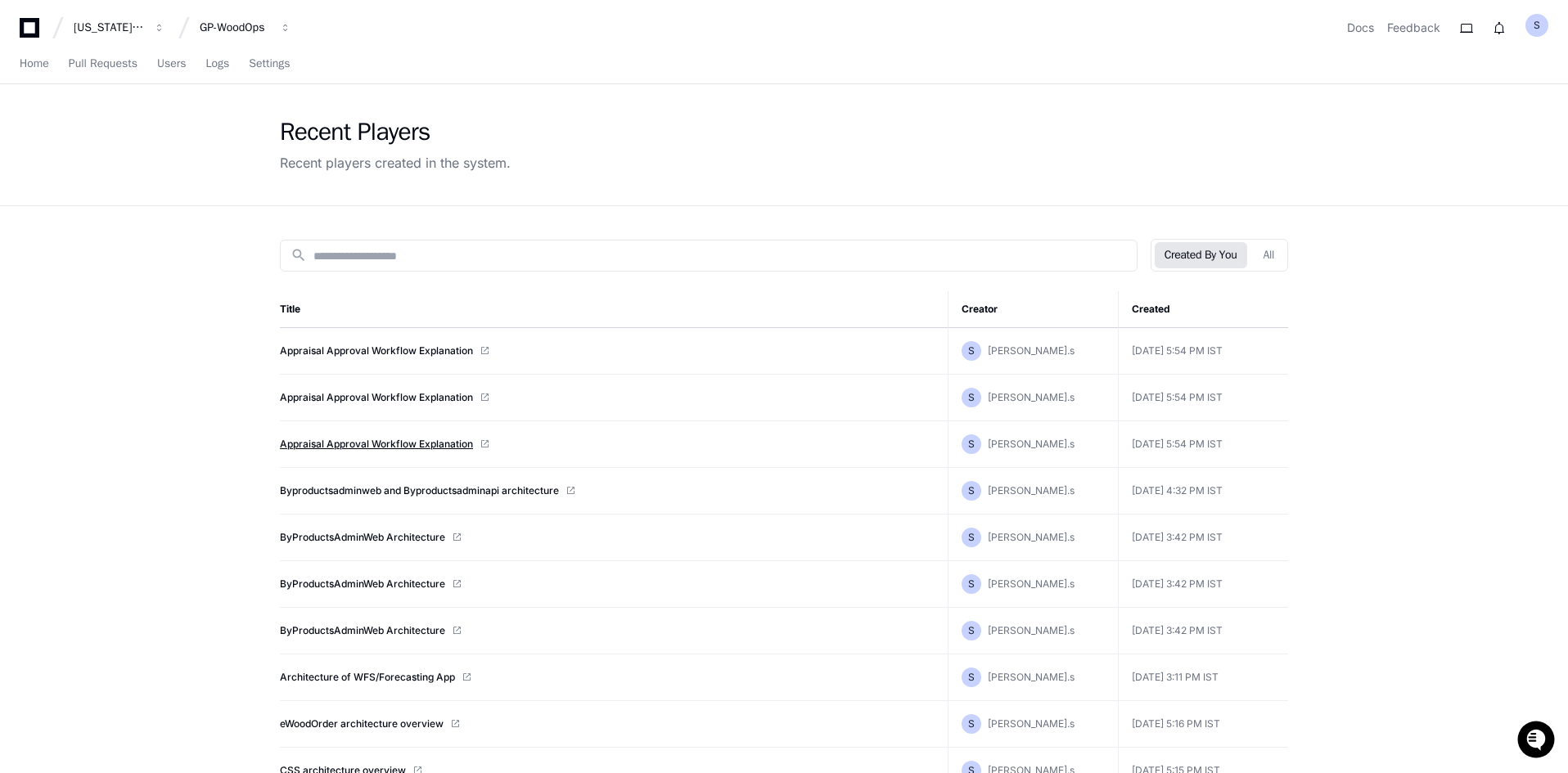 click on "Appraisal Approval Workflow Explanation" 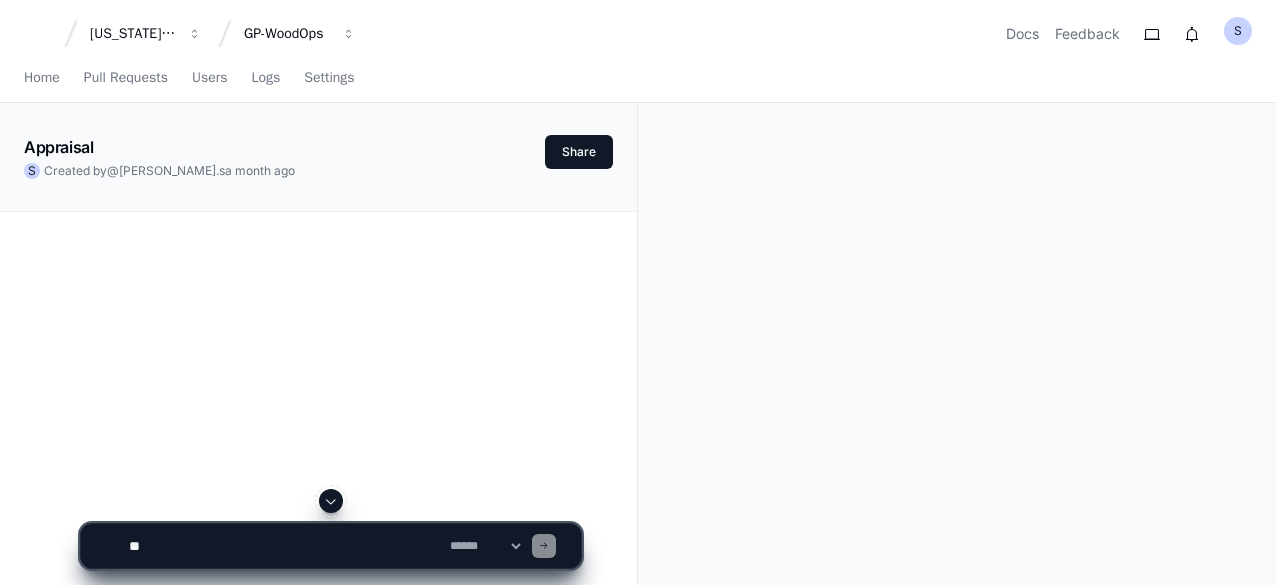 scroll, scrollTop: 0, scrollLeft: 0, axis: both 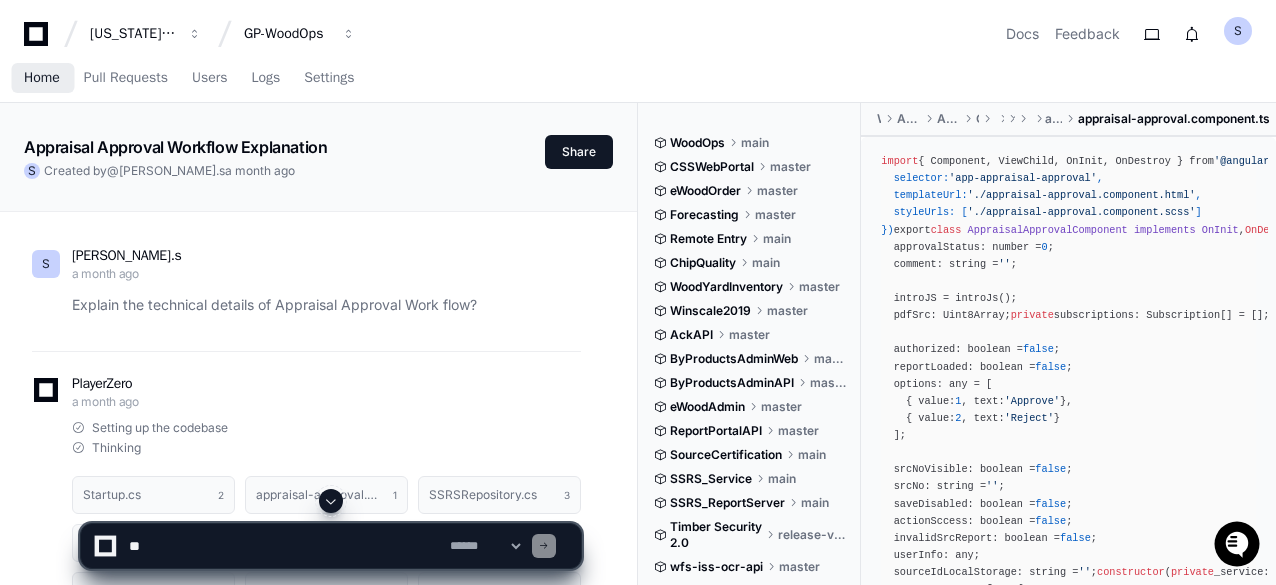 click on "Home" at bounding box center [42, 78] 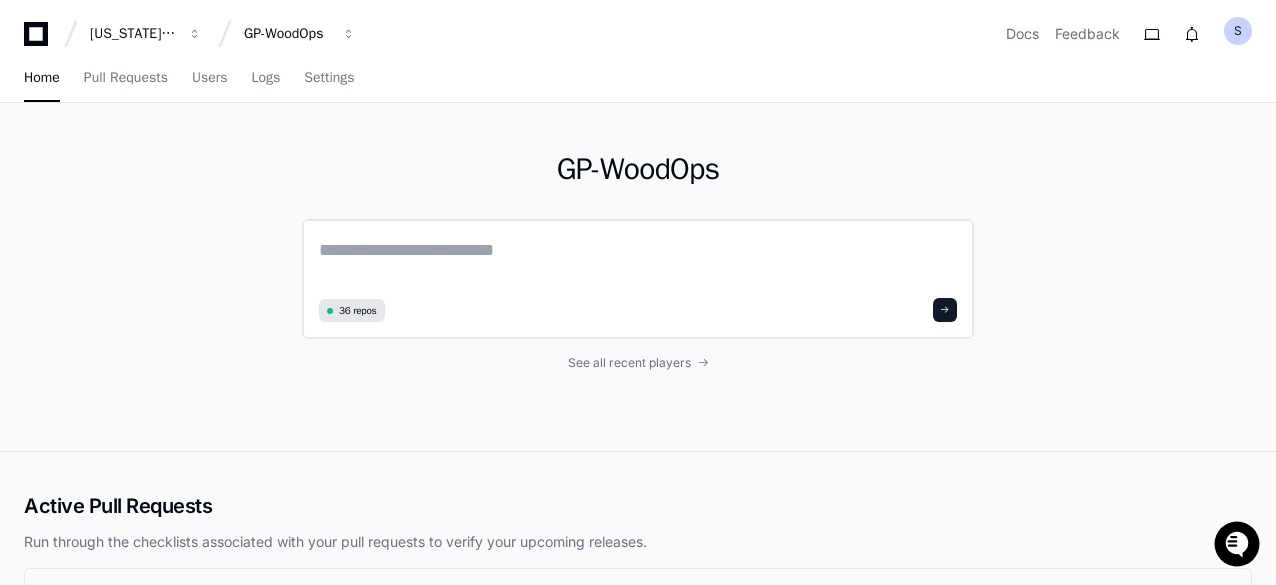 click 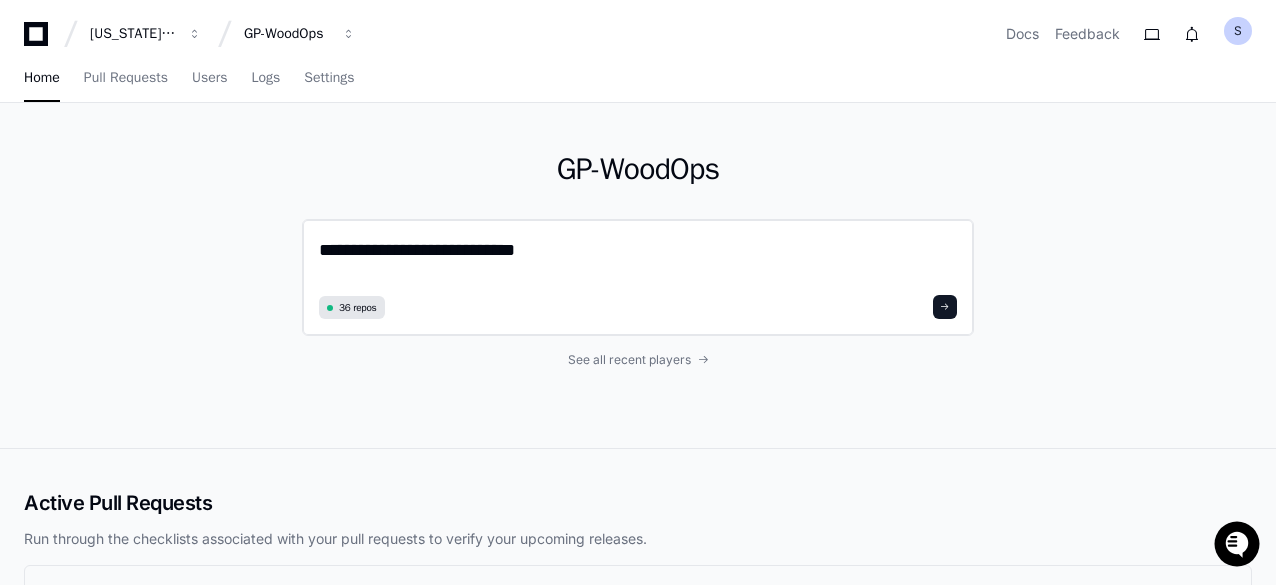 paste on "**********" 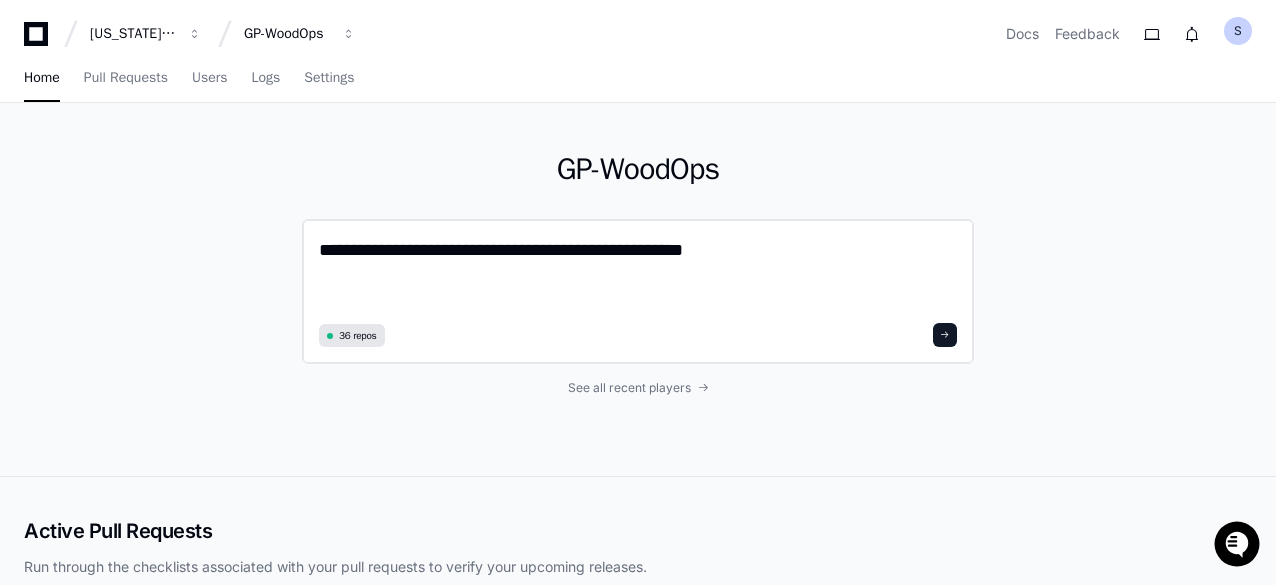 scroll, scrollTop: 0, scrollLeft: 0, axis: both 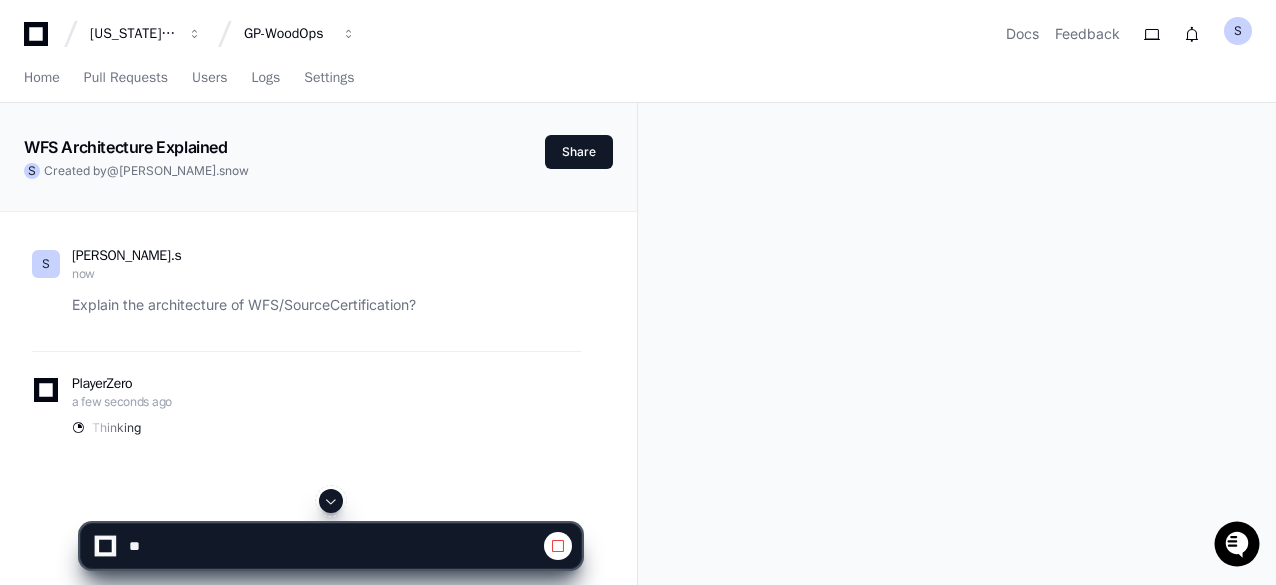 click on "WFS Architecture Explained S  Created by  @ [PERSON_NAME].s  now   Share
S [PERSON_NAME].s now Explain the architecture of WFS/SourceCertification?
PlayerZero a few seconds ago Thinking" 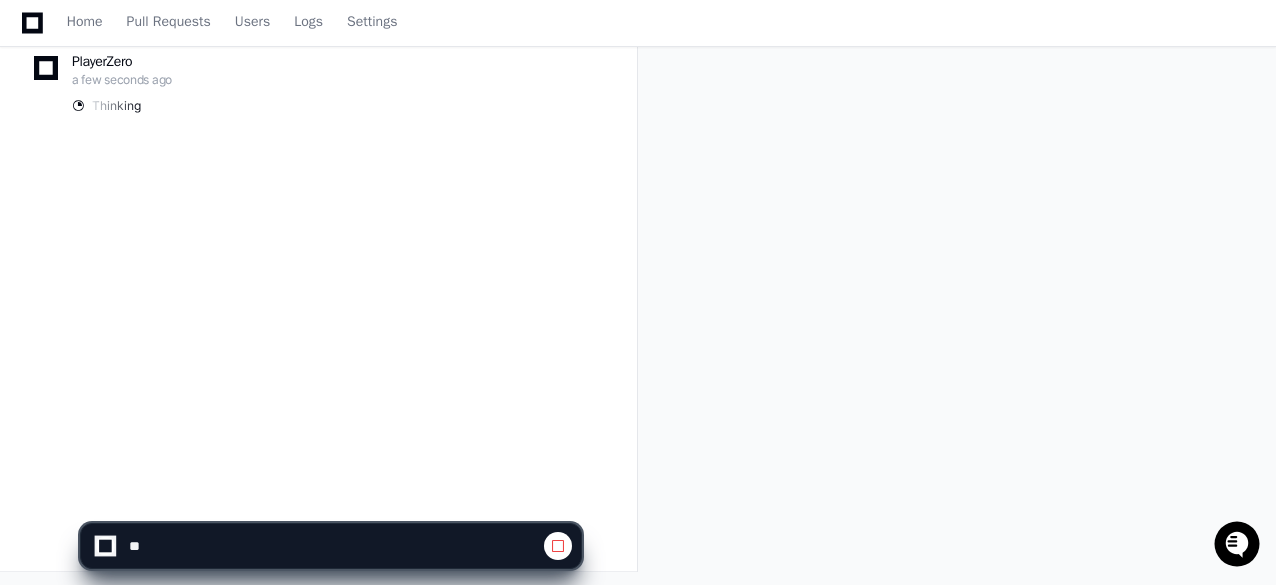 scroll, scrollTop: 324, scrollLeft: 0, axis: vertical 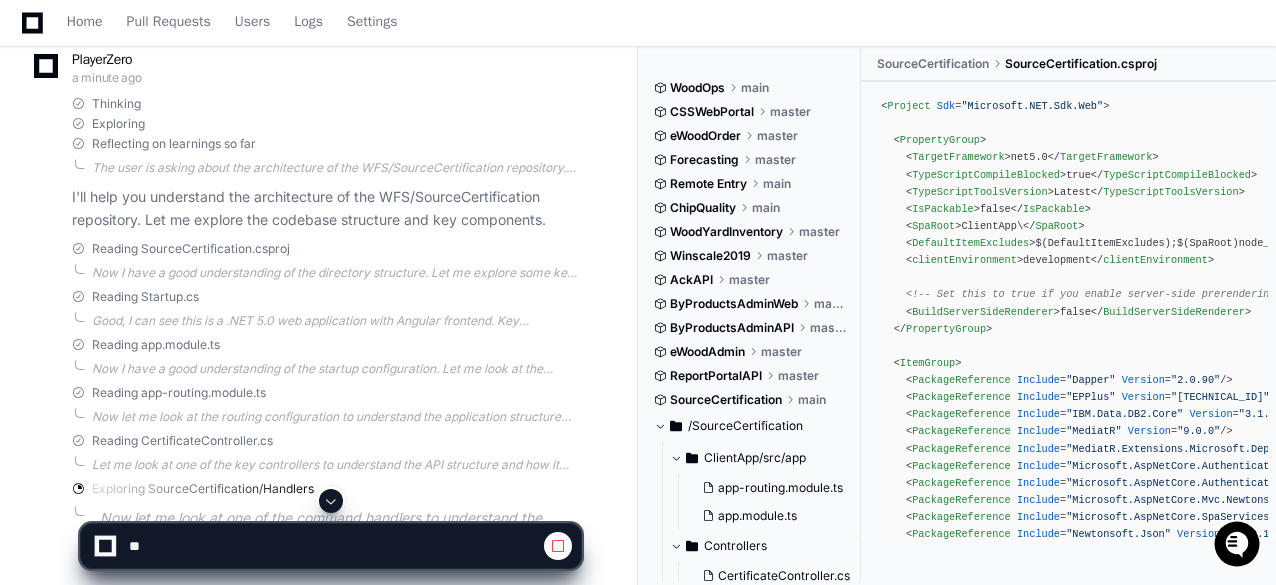 click 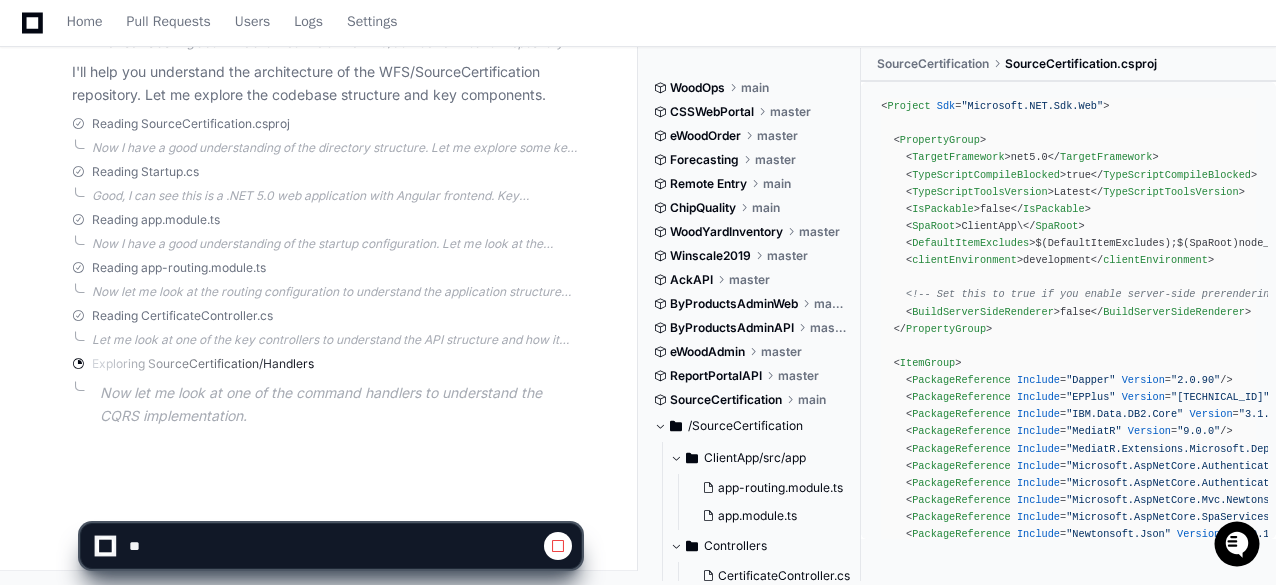 scroll, scrollTop: 439, scrollLeft: 0, axis: vertical 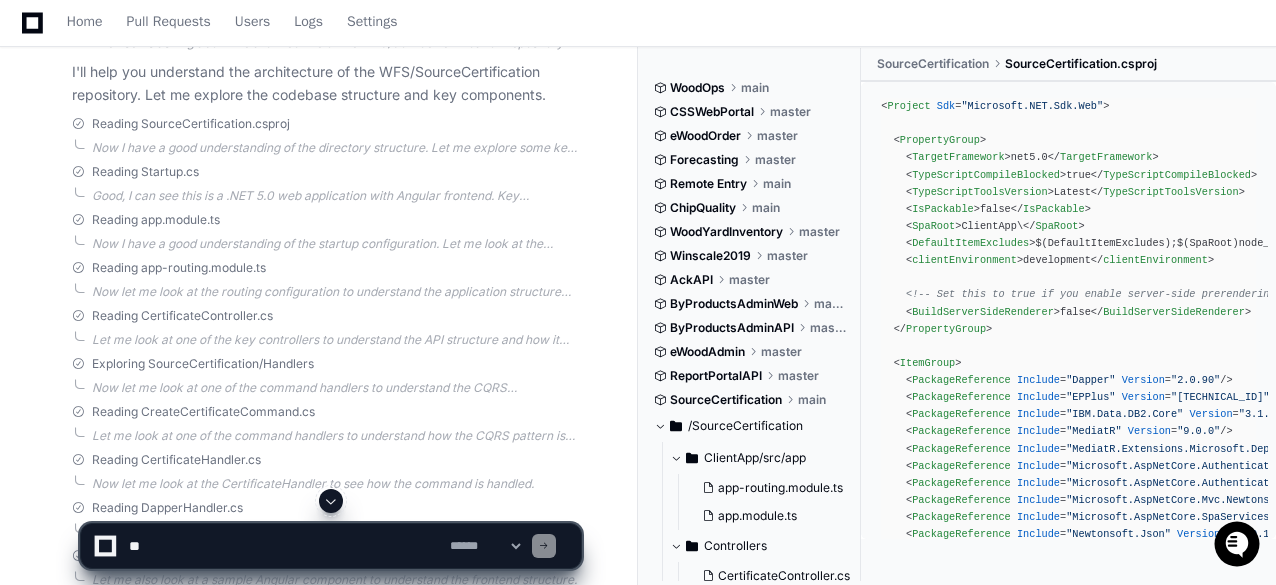 click 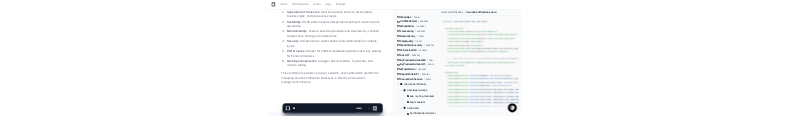 scroll, scrollTop: 4130, scrollLeft: 0, axis: vertical 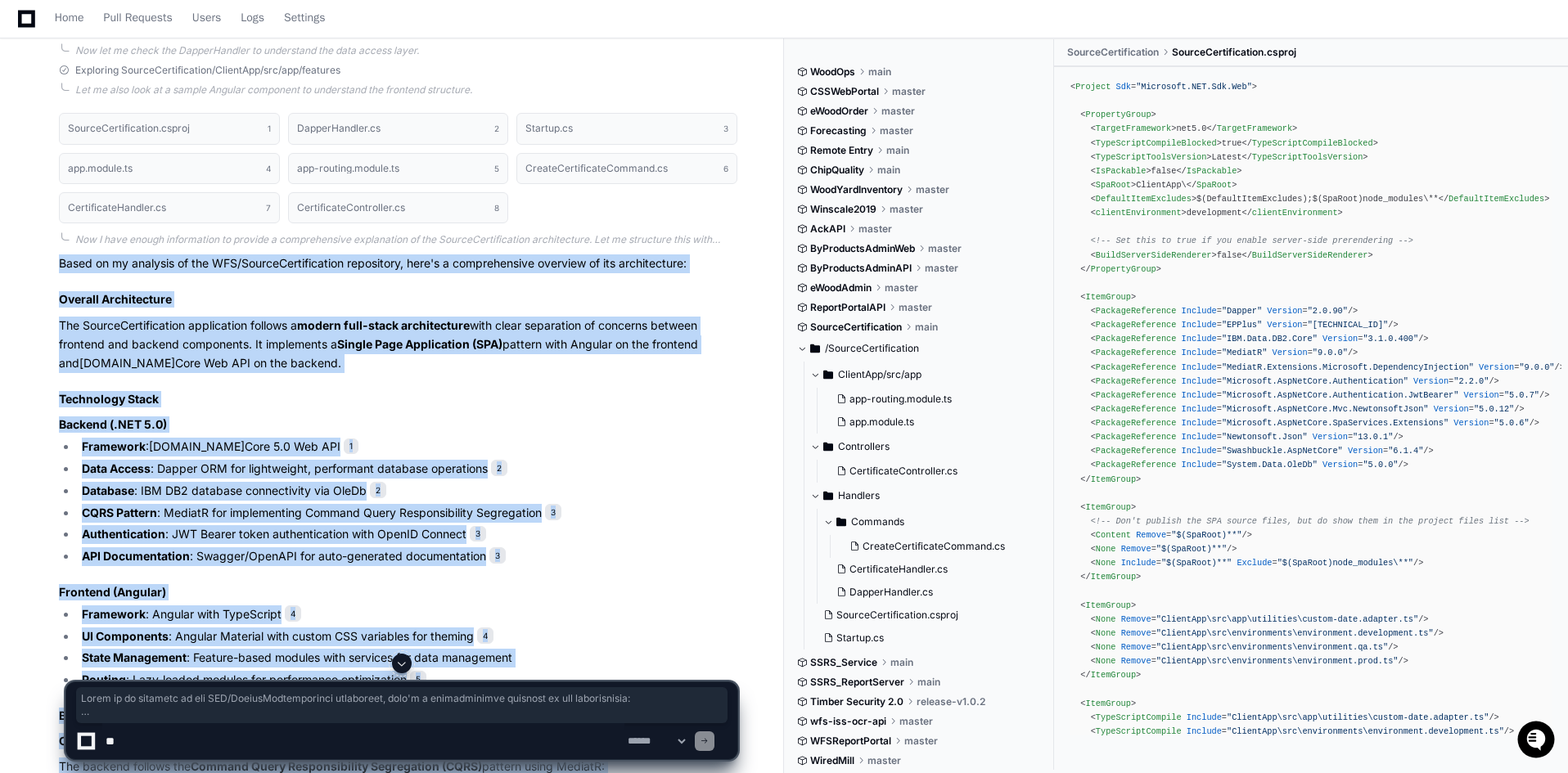 drag, startPoint x: 309, startPoint y: 634, endPoint x: -180, endPoint y: 262, distance: 614.41436 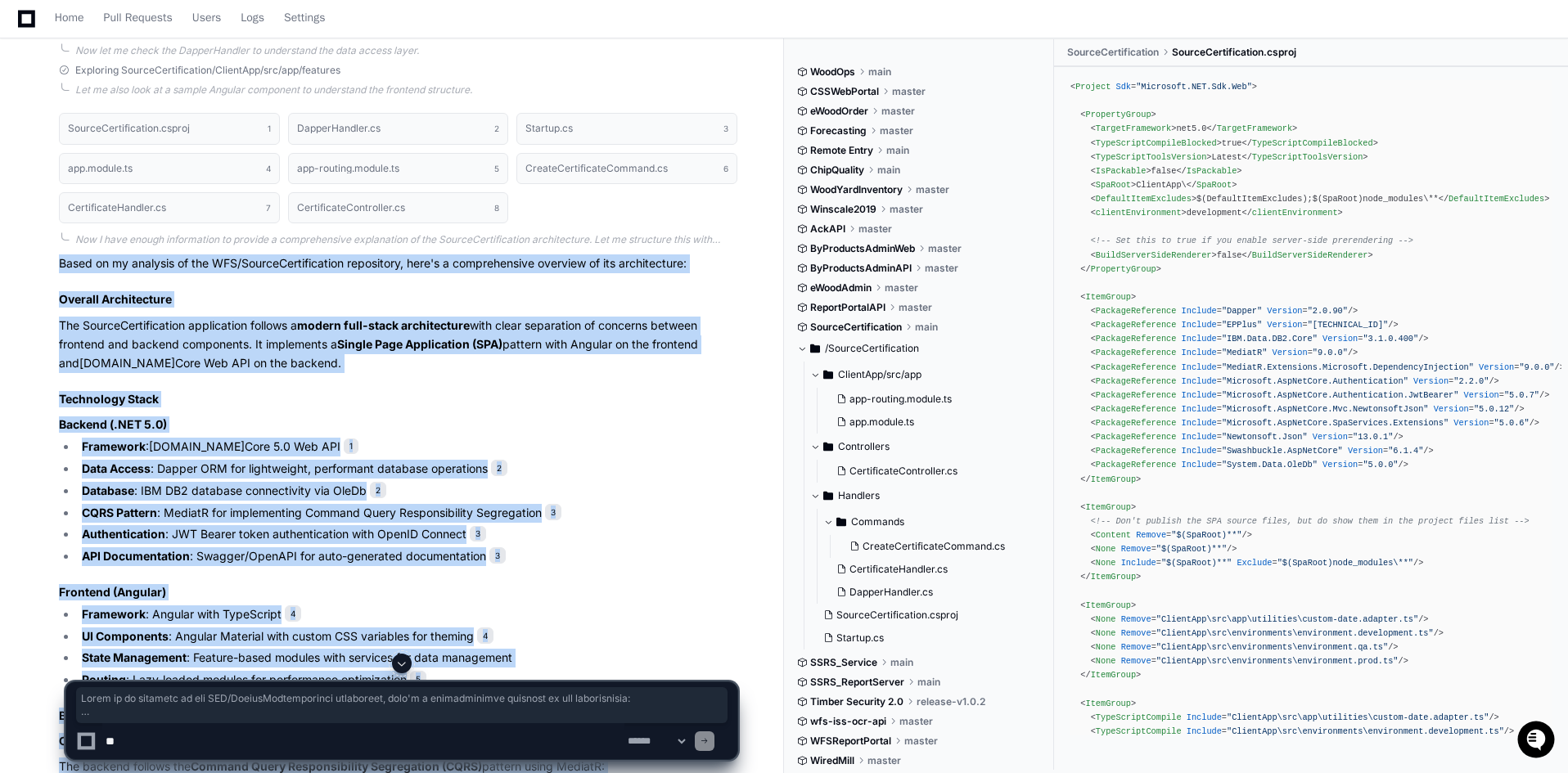 click on "Database : IBM DB2 database connectivity via OleDb 2" 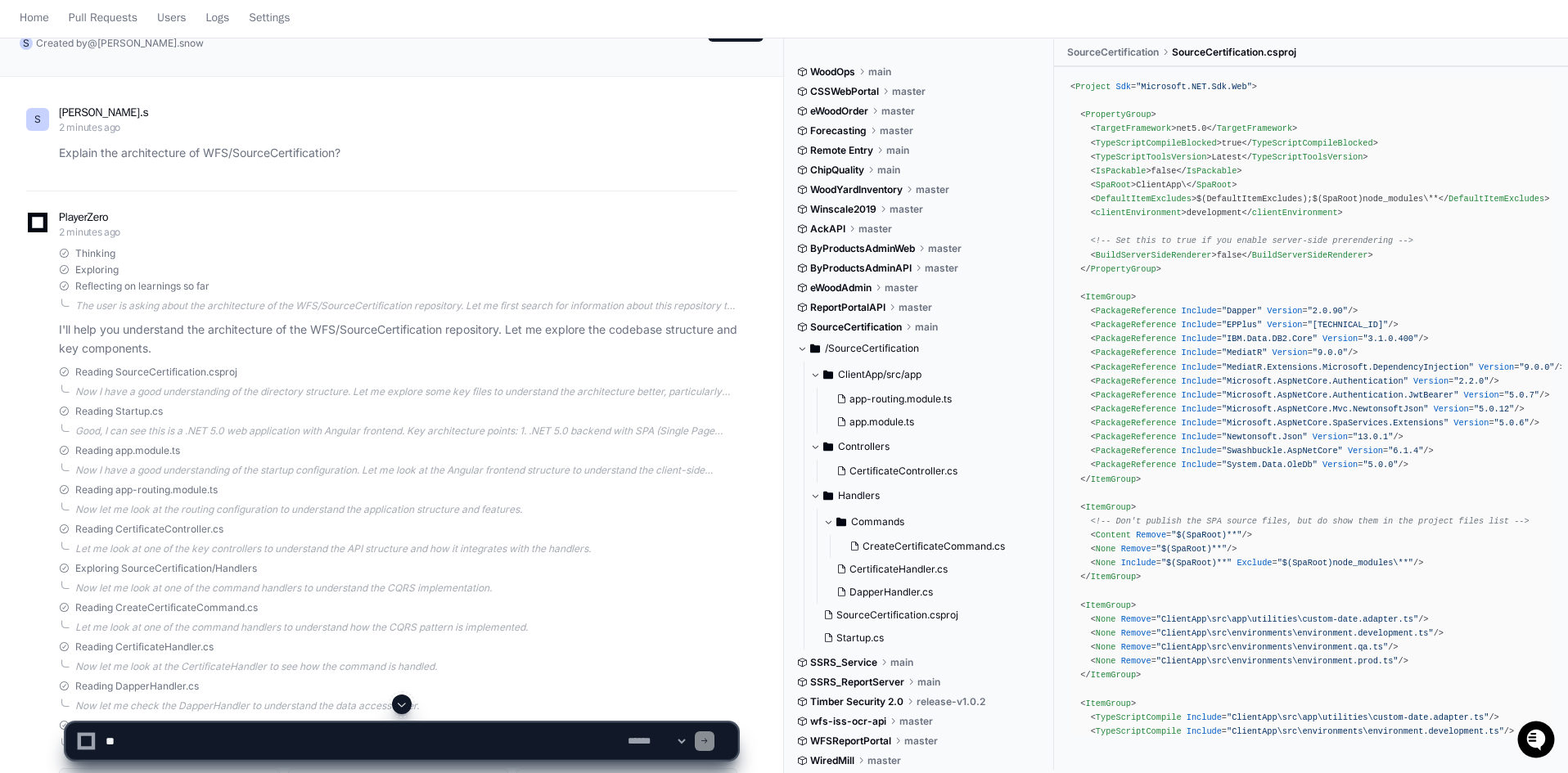 scroll, scrollTop: 0, scrollLeft: 0, axis: both 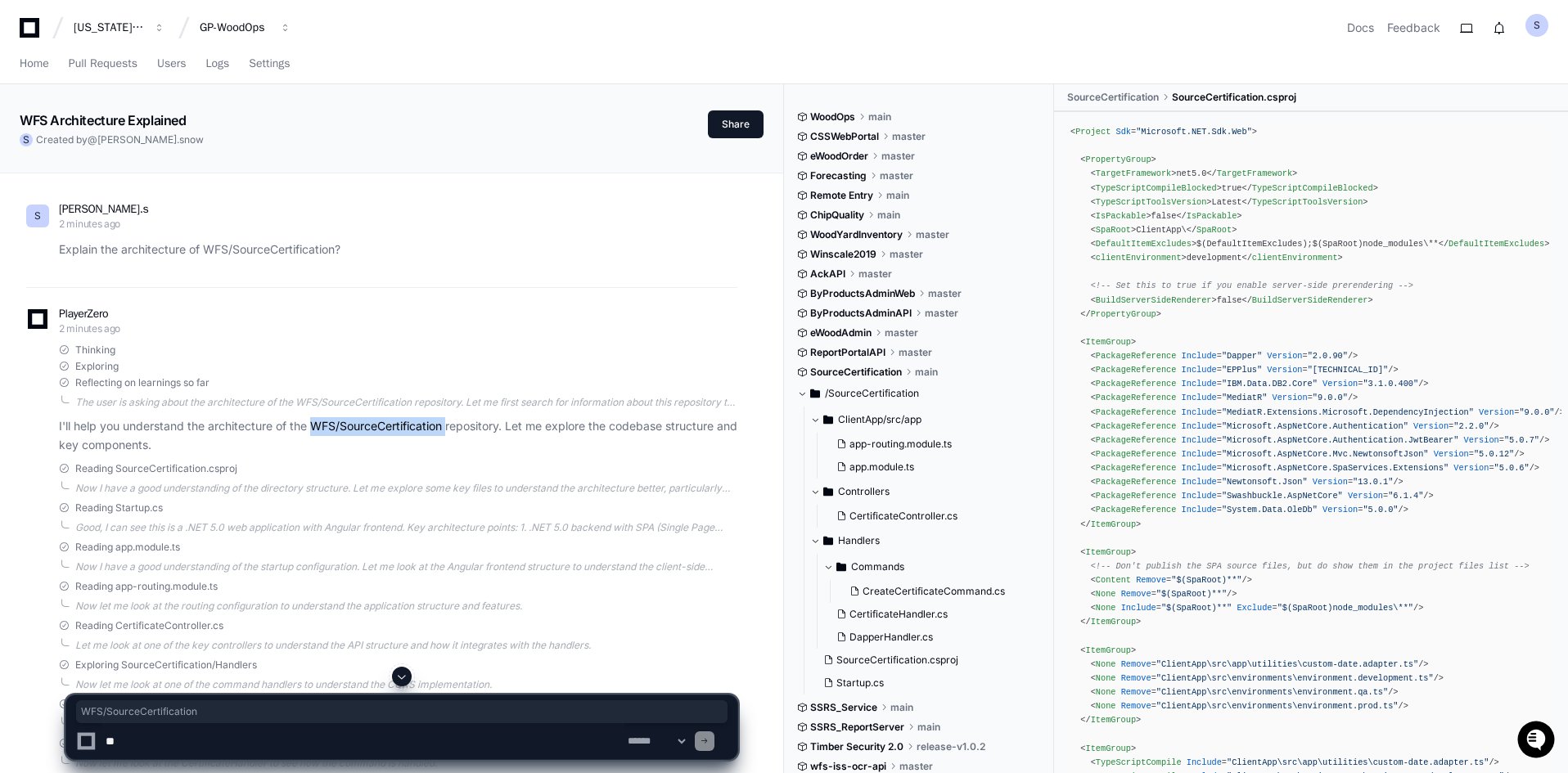 drag, startPoint x: 313, startPoint y: 426, endPoint x: 449, endPoint y: 432, distance: 136.13229 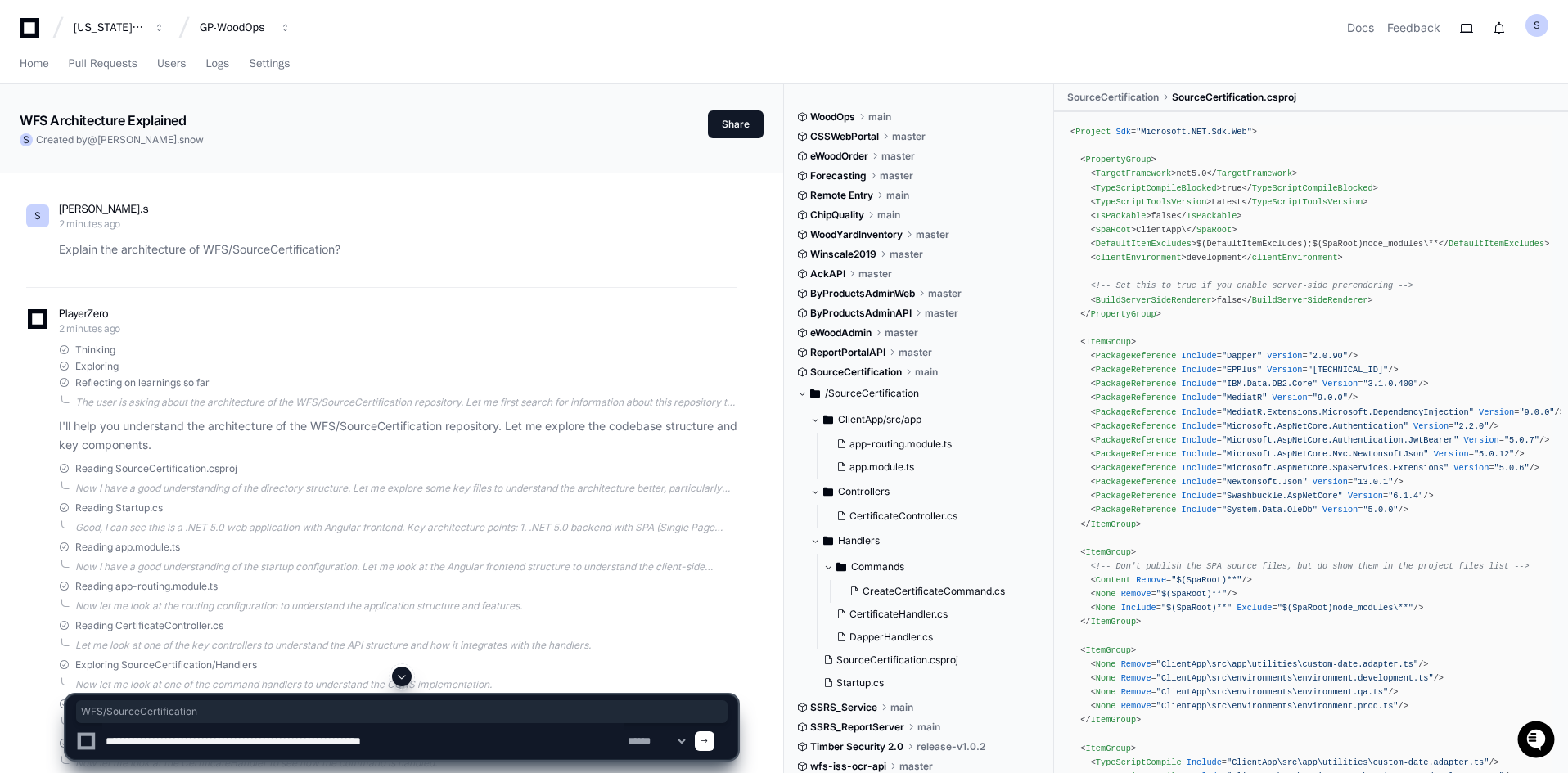 drag, startPoint x: 447, startPoint y: 743, endPoint x: 166, endPoint y: 741, distance: 281.00712 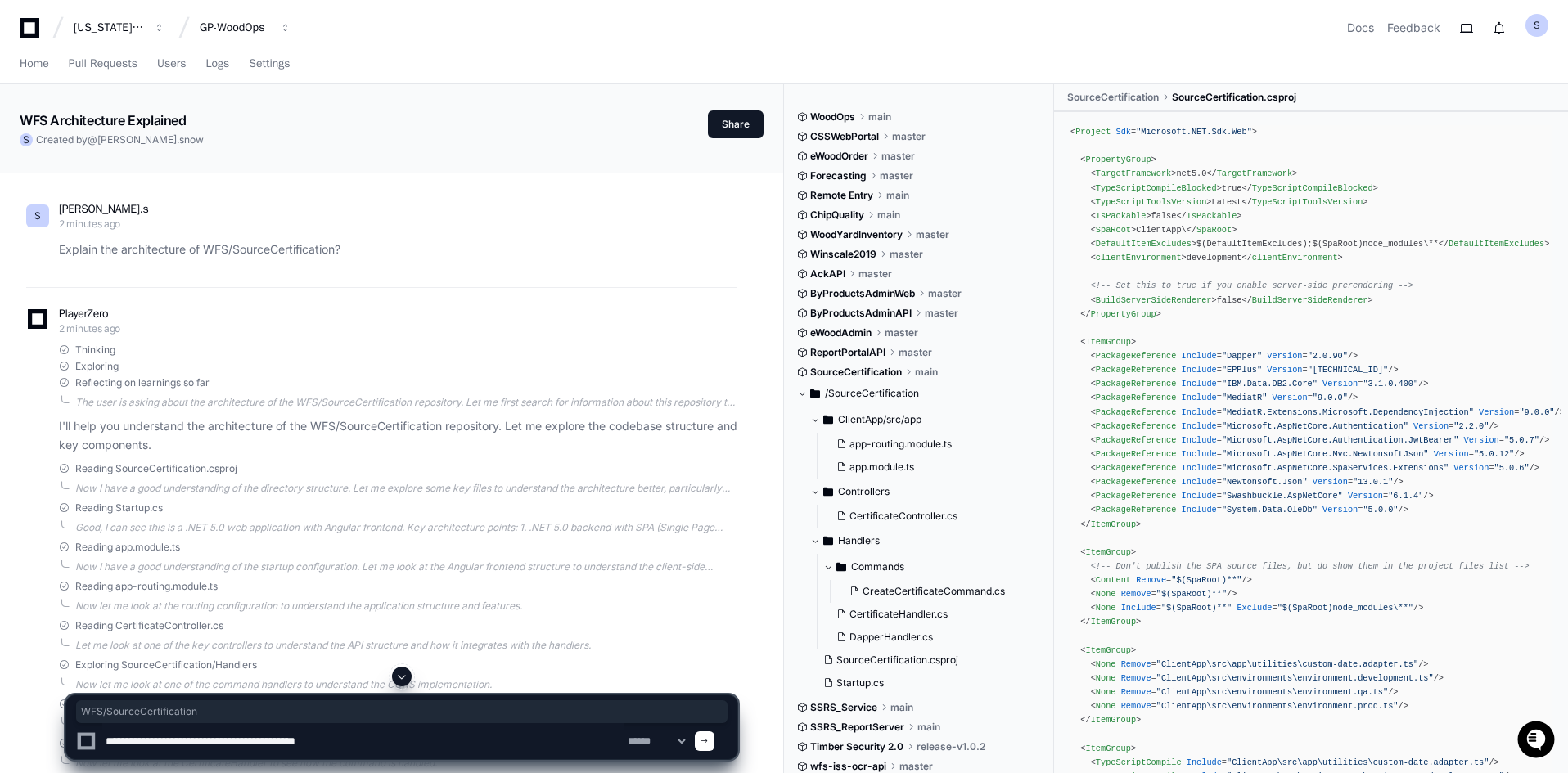 type on "**********" 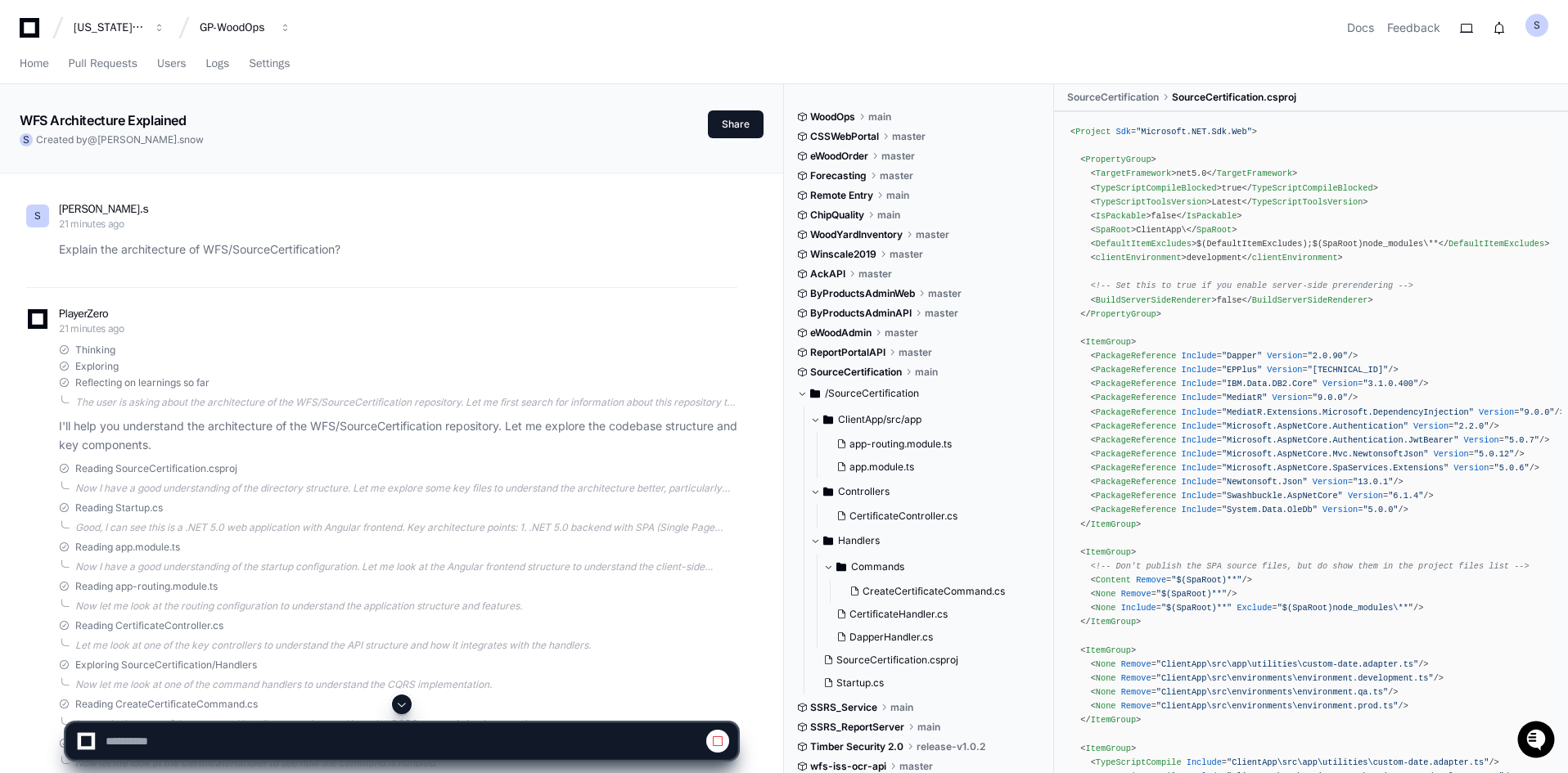 click 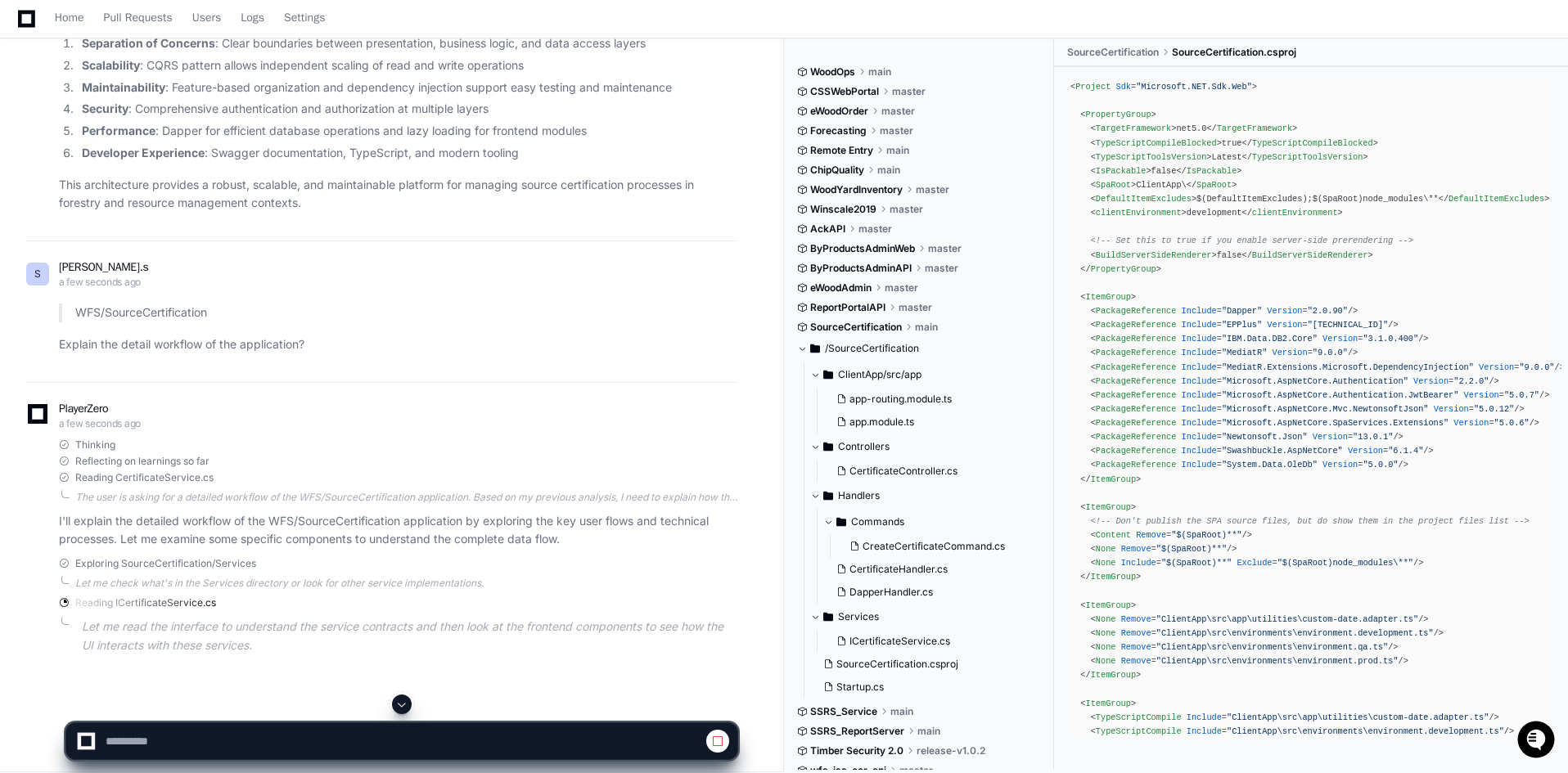 scroll, scrollTop: 3076, scrollLeft: 0, axis: vertical 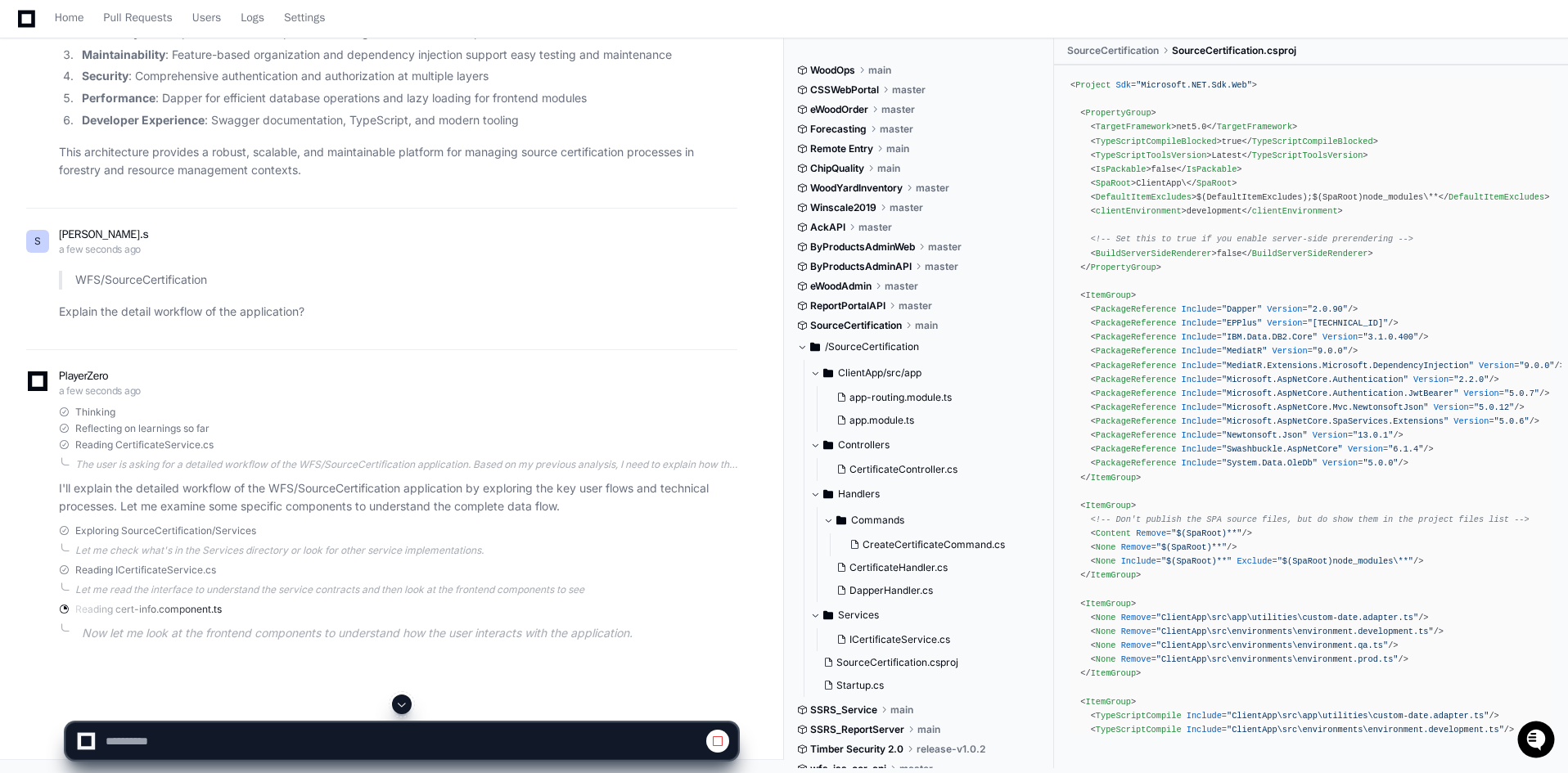 click 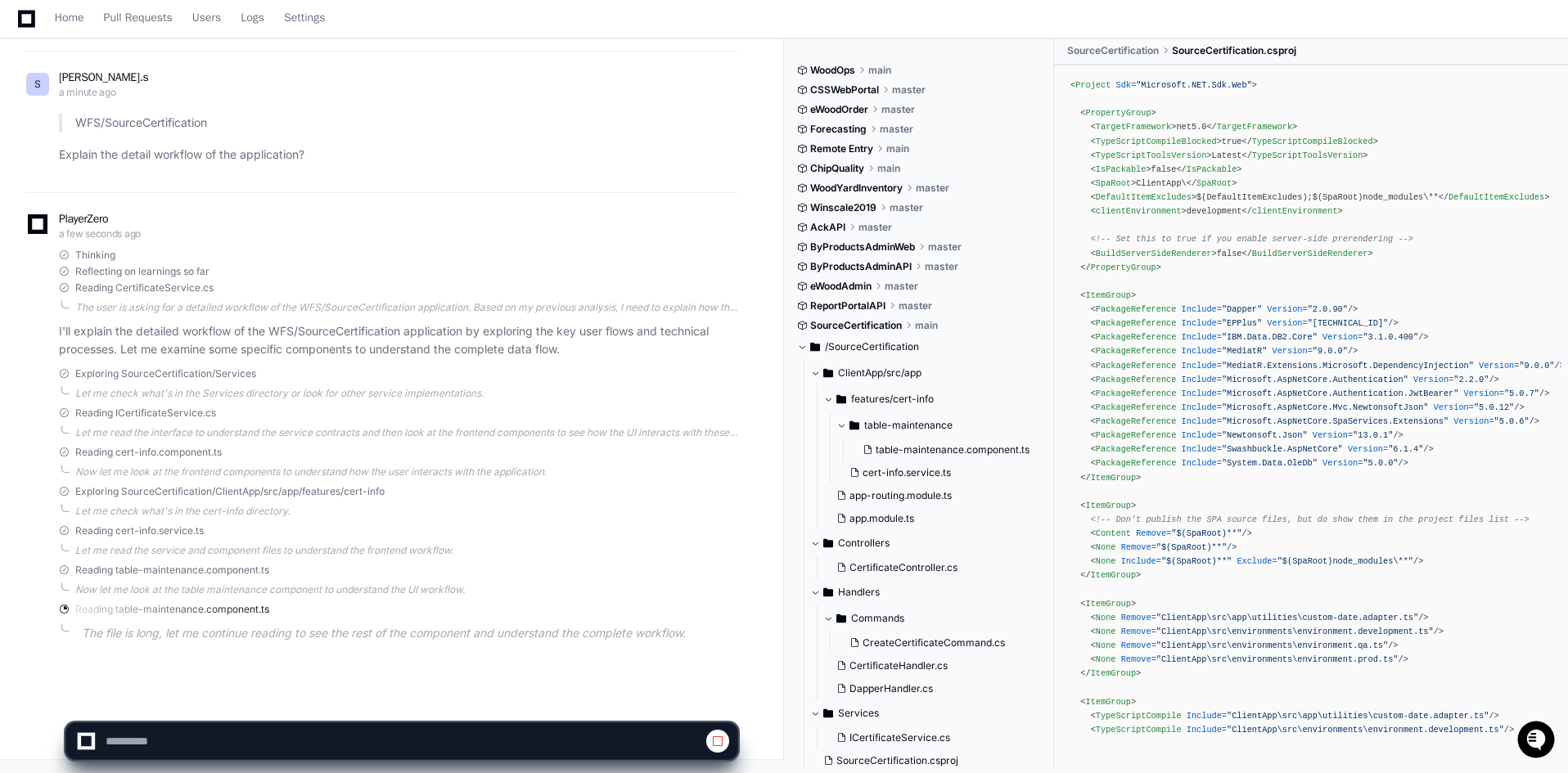 scroll, scrollTop: 3279, scrollLeft: 0, axis: vertical 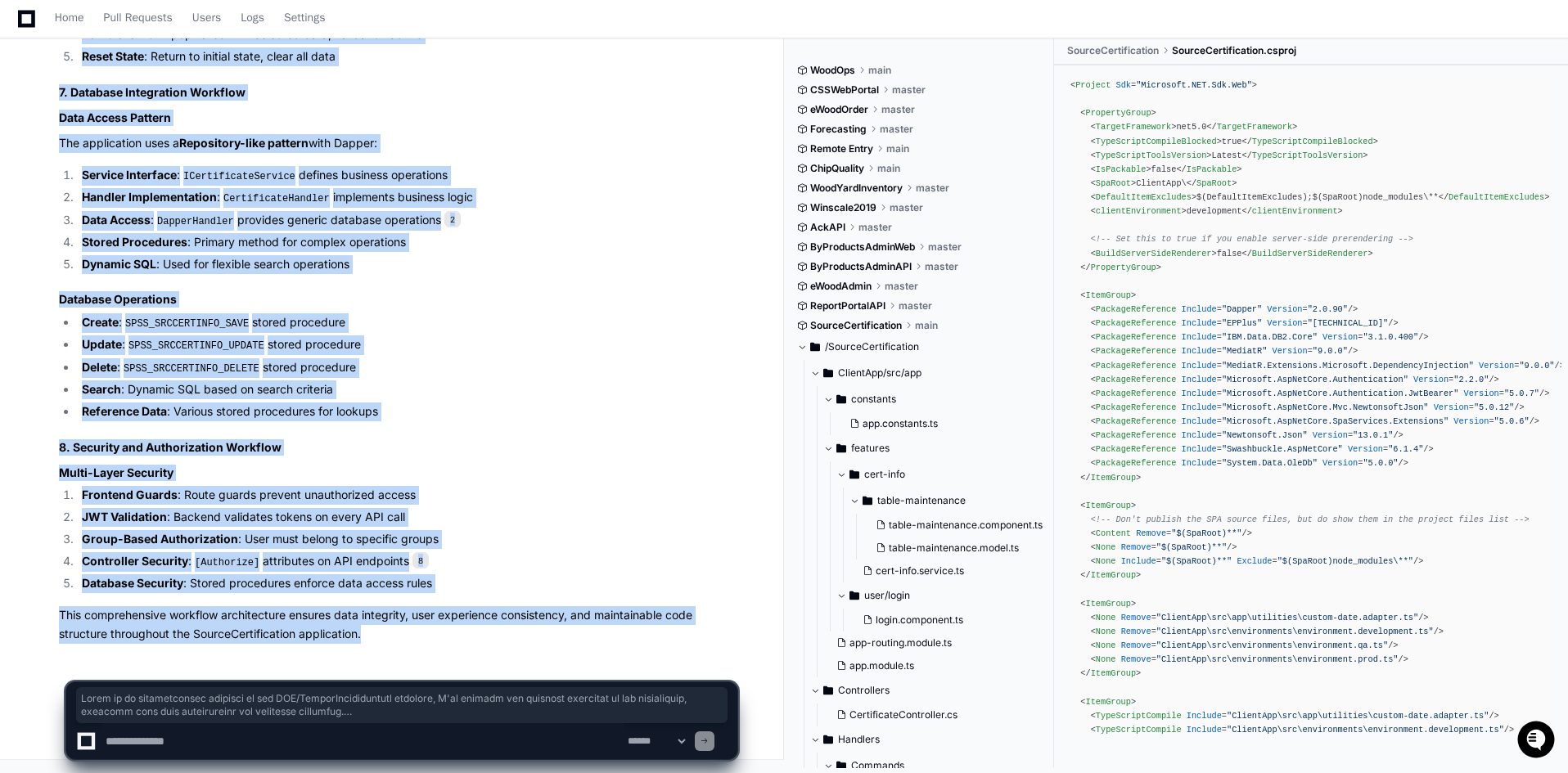 drag, startPoint x: 55, startPoint y: 244, endPoint x: 376, endPoint y: 638, distance: 508.2096 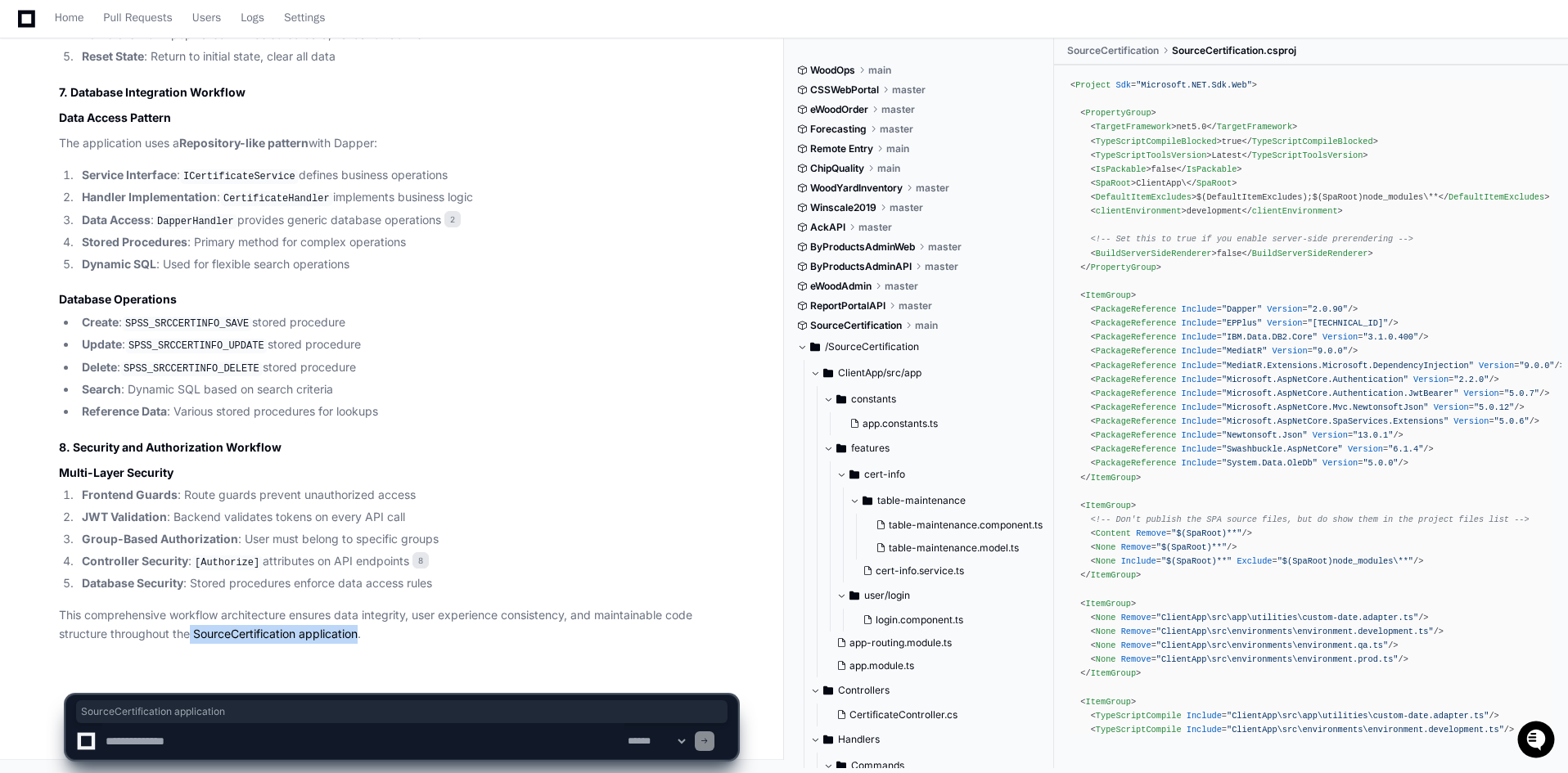 drag, startPoint x: 191, startPoint y: 639, endPoint x: 358, endPoint y: 635, distance: 167.0479 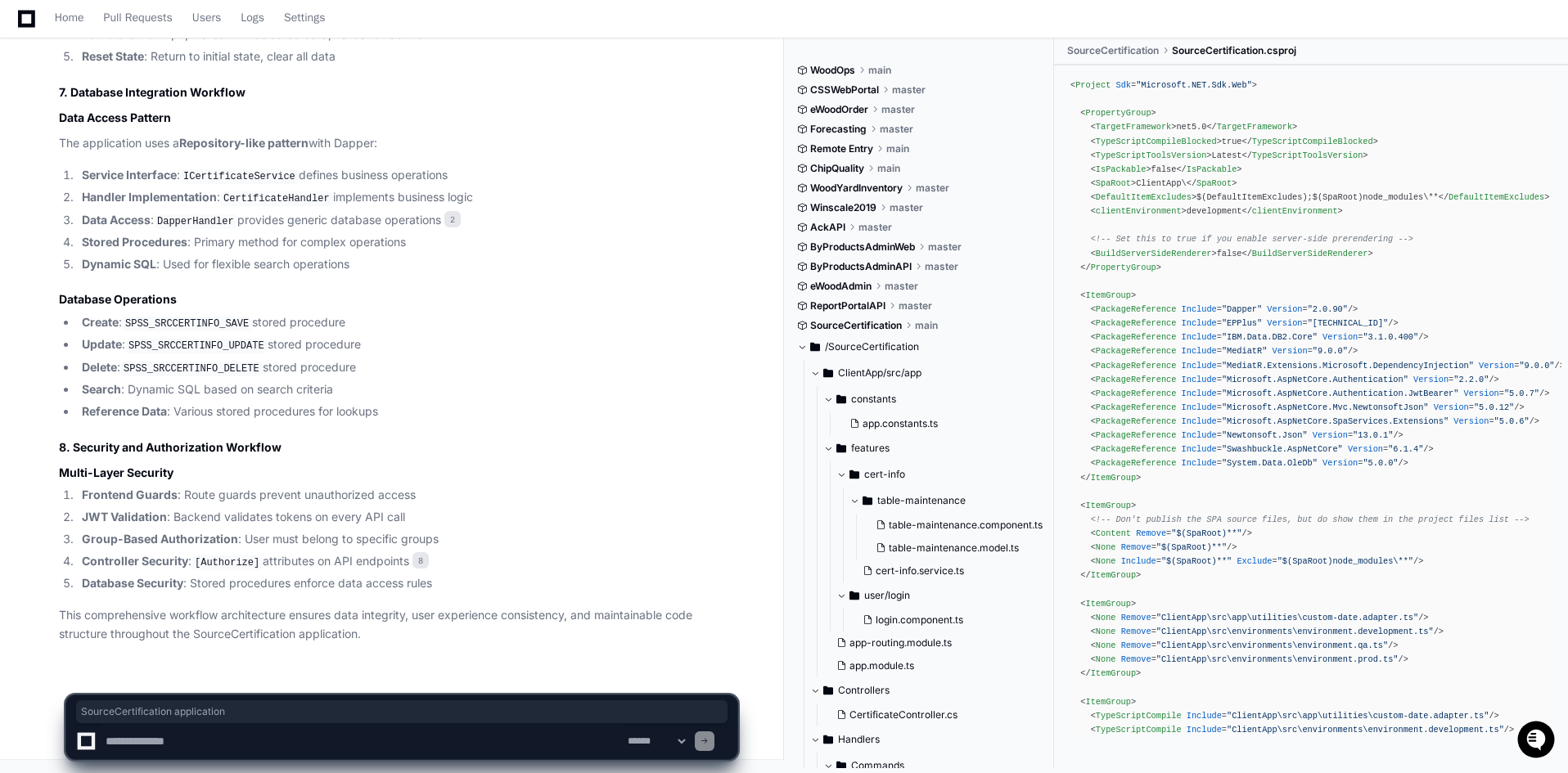 click 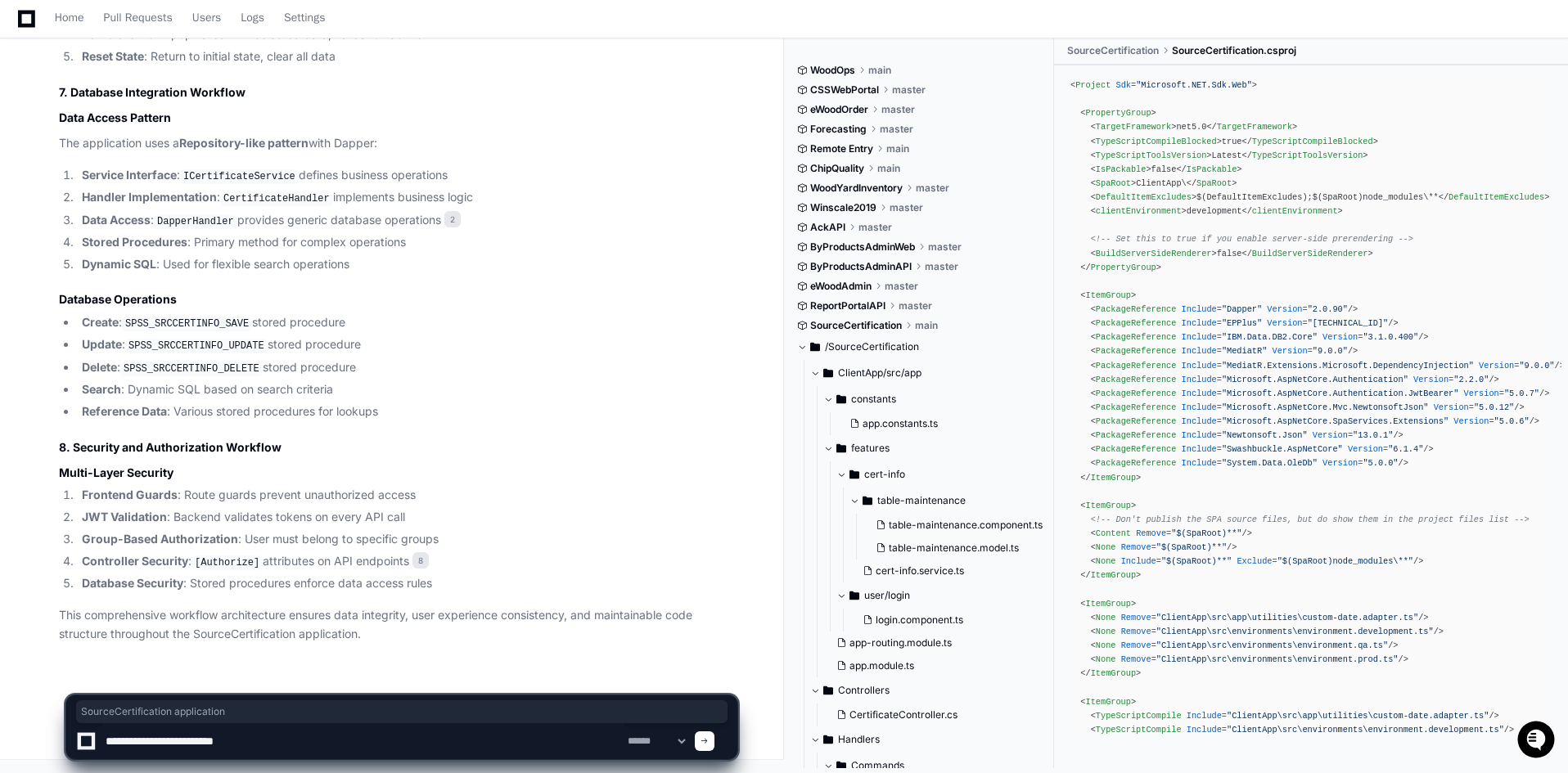 drag, startPoint x: 440, startPoint y: 743, endPoint x: 85, endPoint y: 736, distance: 355.06901 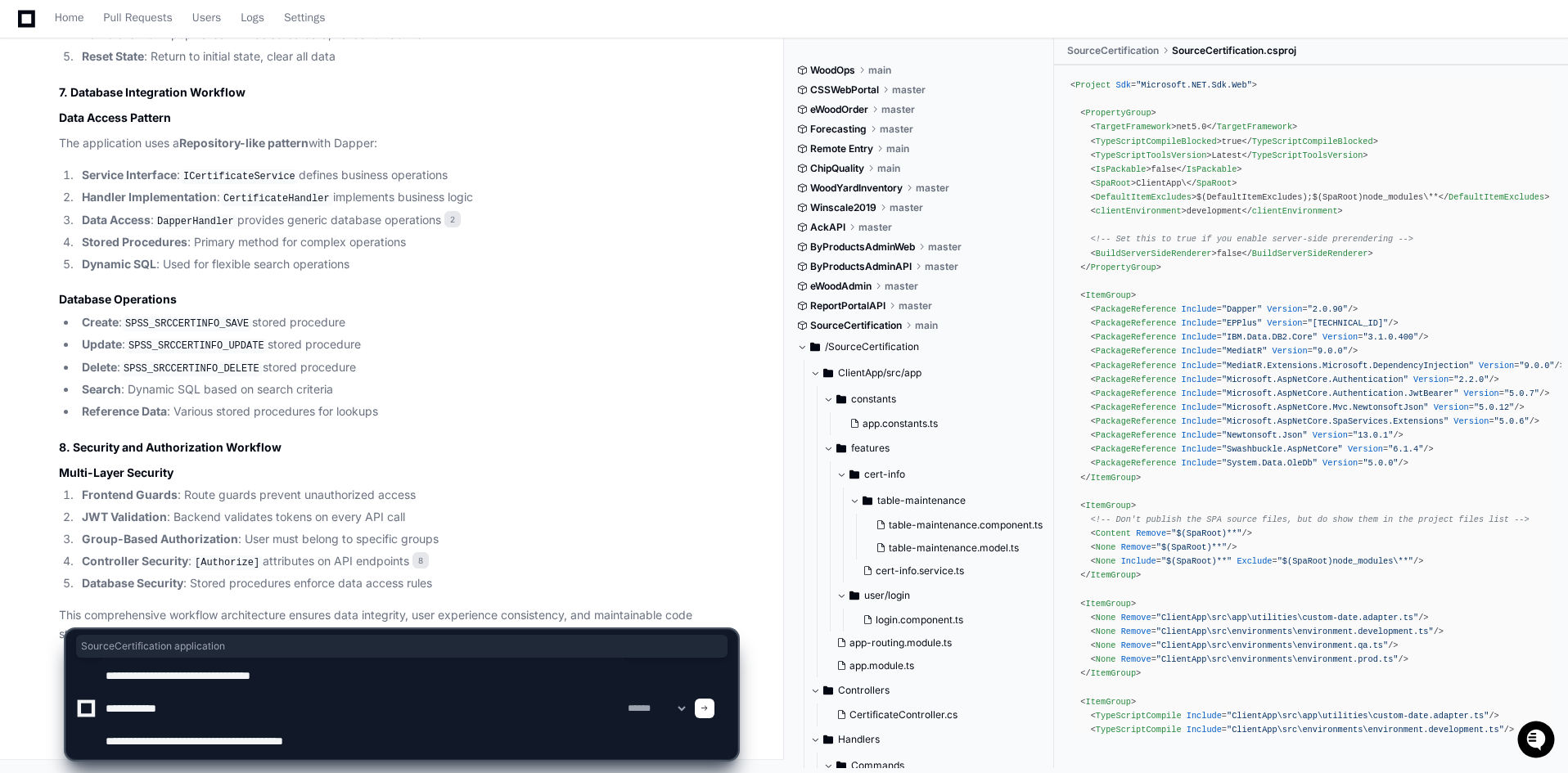 type on "**********" 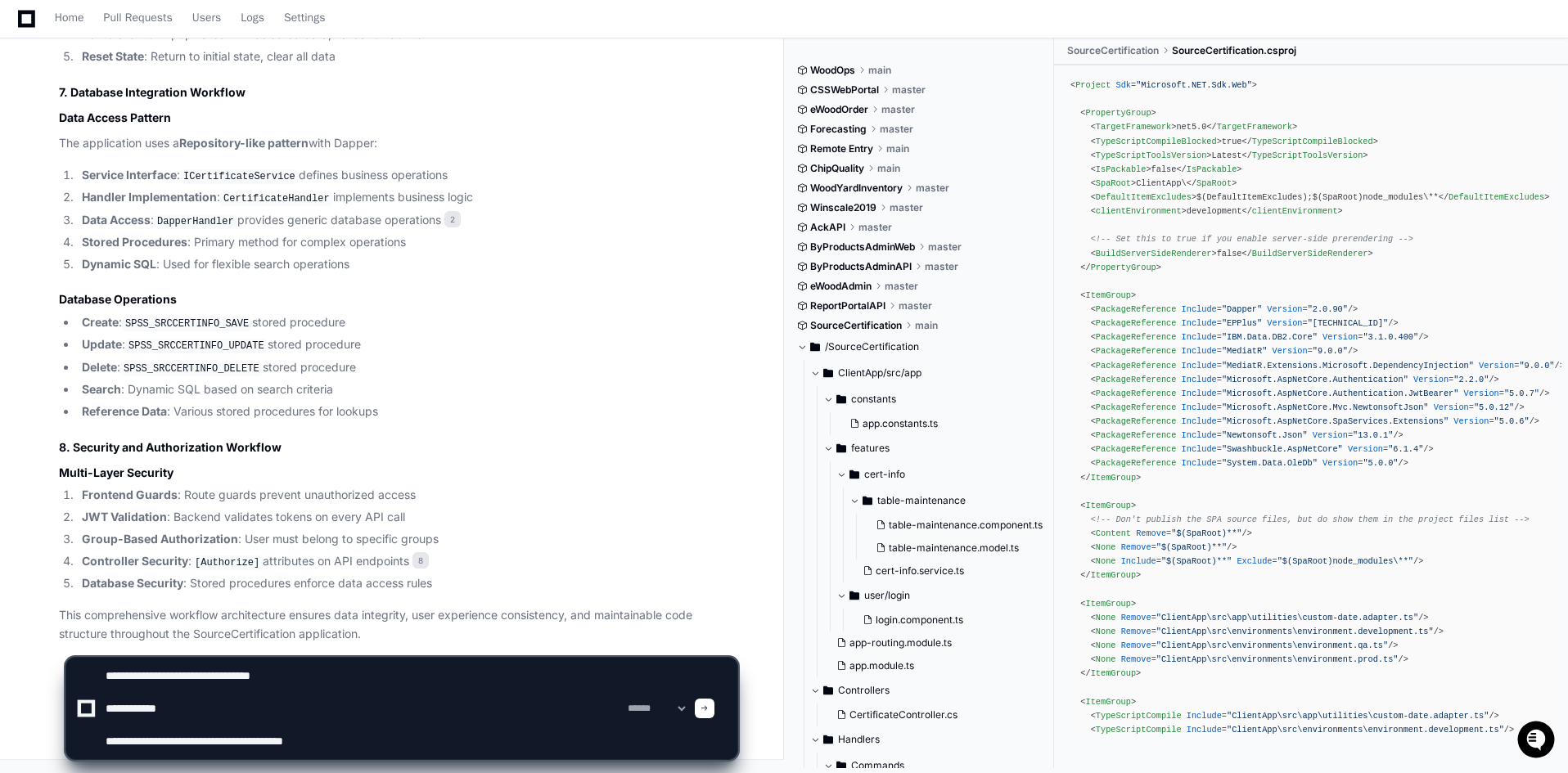 click 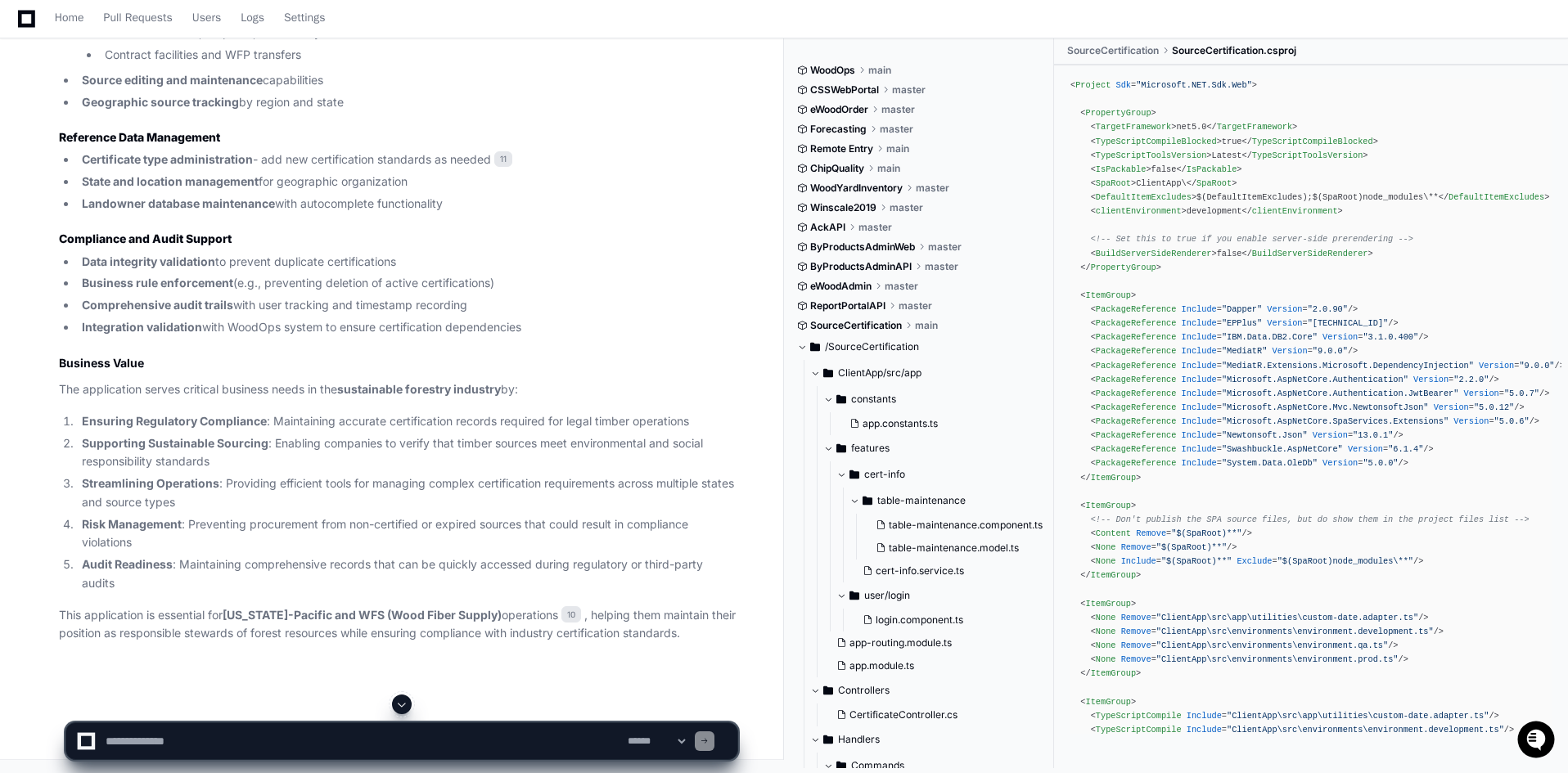 scroll, scrollTop: 10258, scrollLeft: 0, axis: vertical 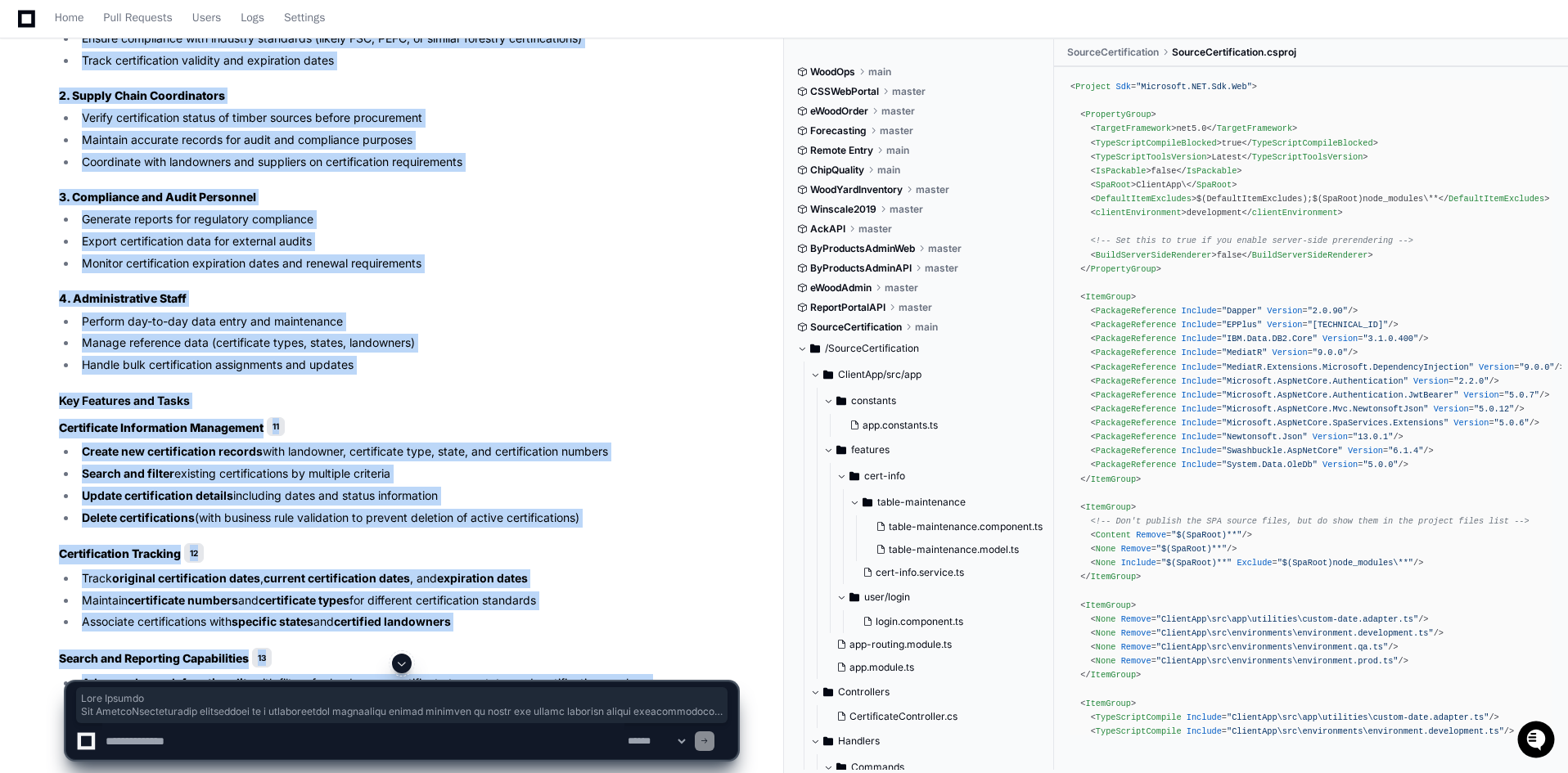 drag, startPoint x: 712, startPoint y: 636, endPoint x: 11, endPoint y: 106, distance: 878.8066 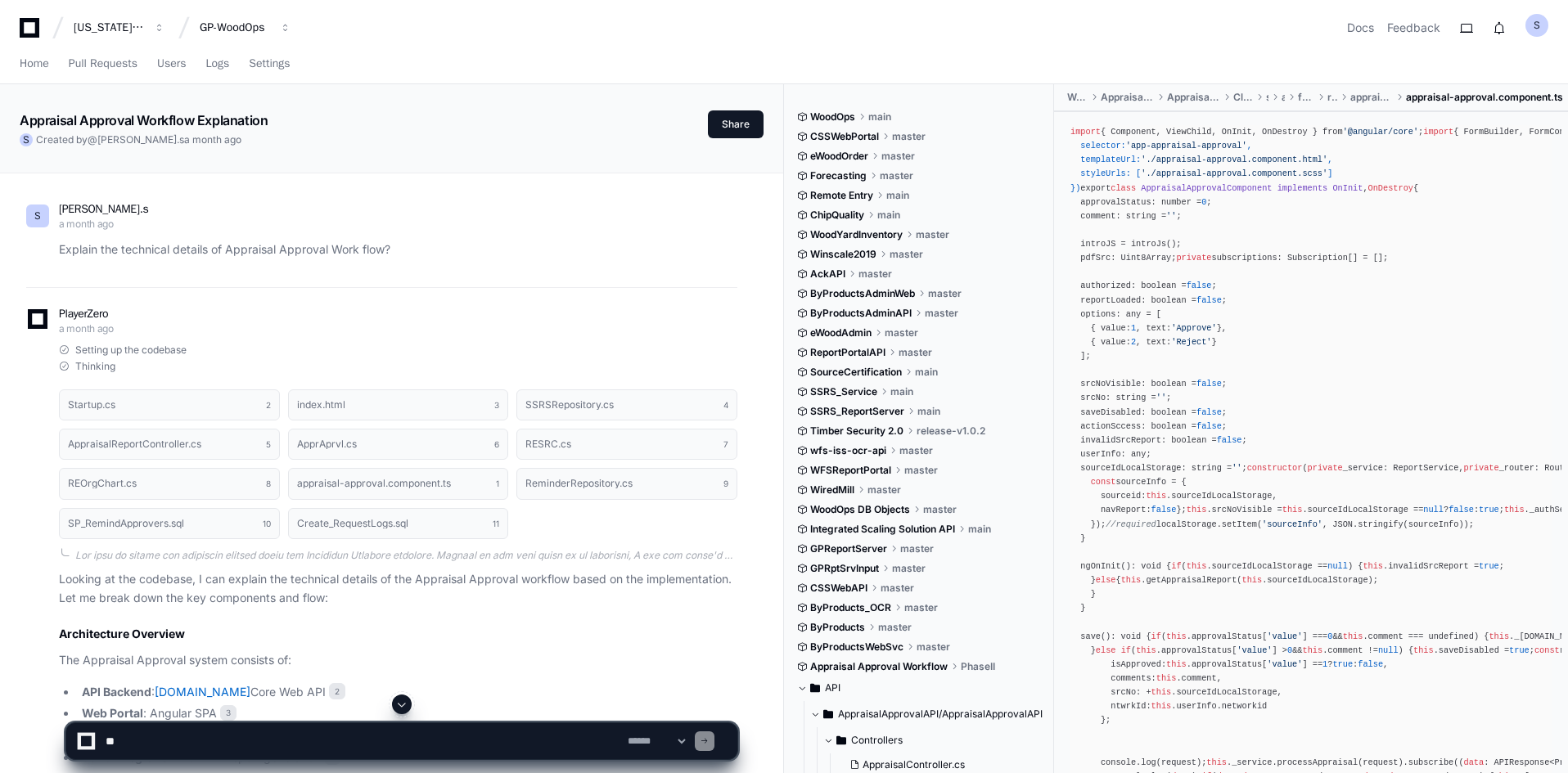 scroll, scrollTop: 0, scrollLeft: 0, axis: both 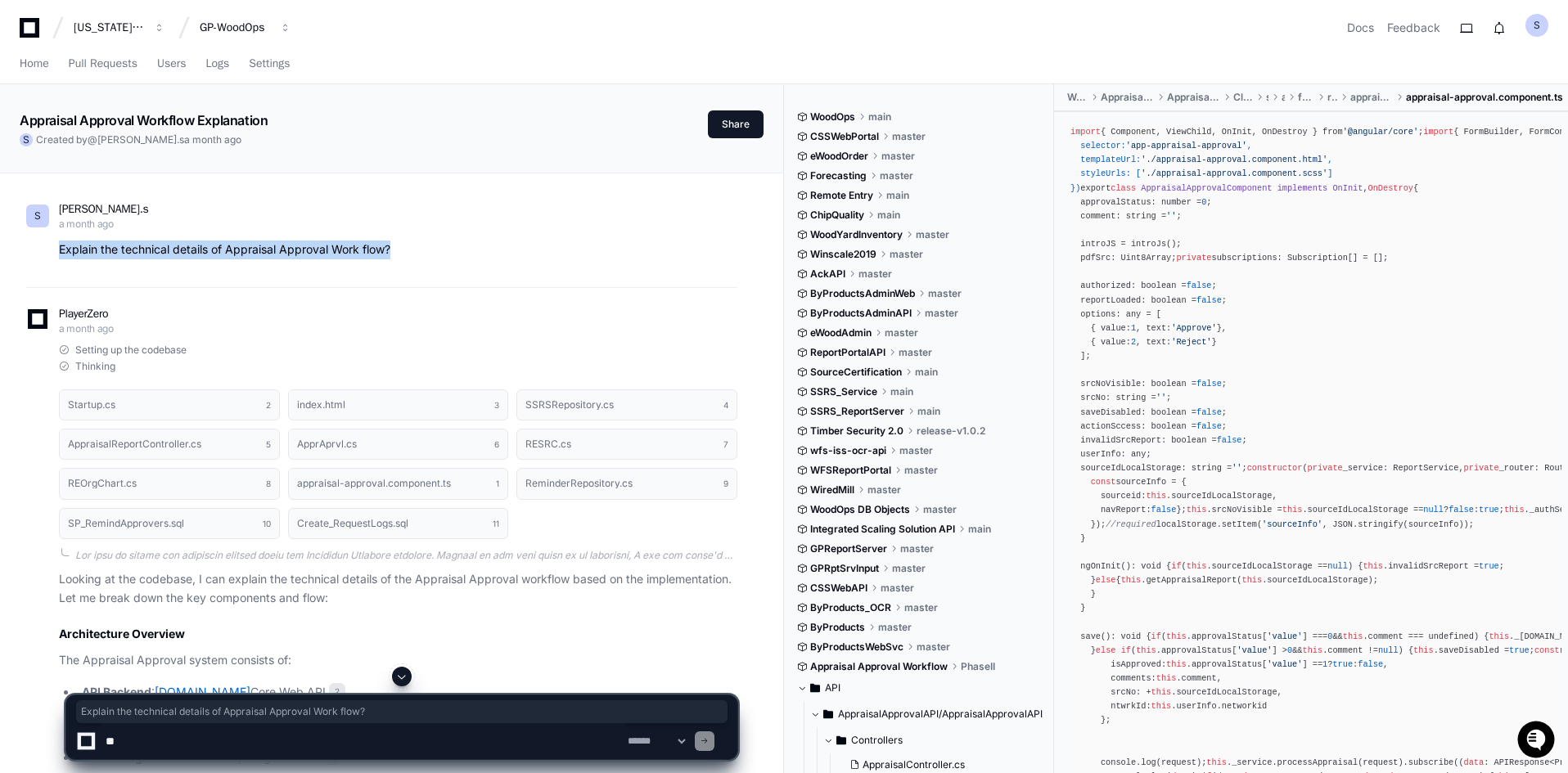 drag, startPoint x: 401, startPoint y: 254, endPoint x: 38, endPoint y: 248, distance: 363.04958 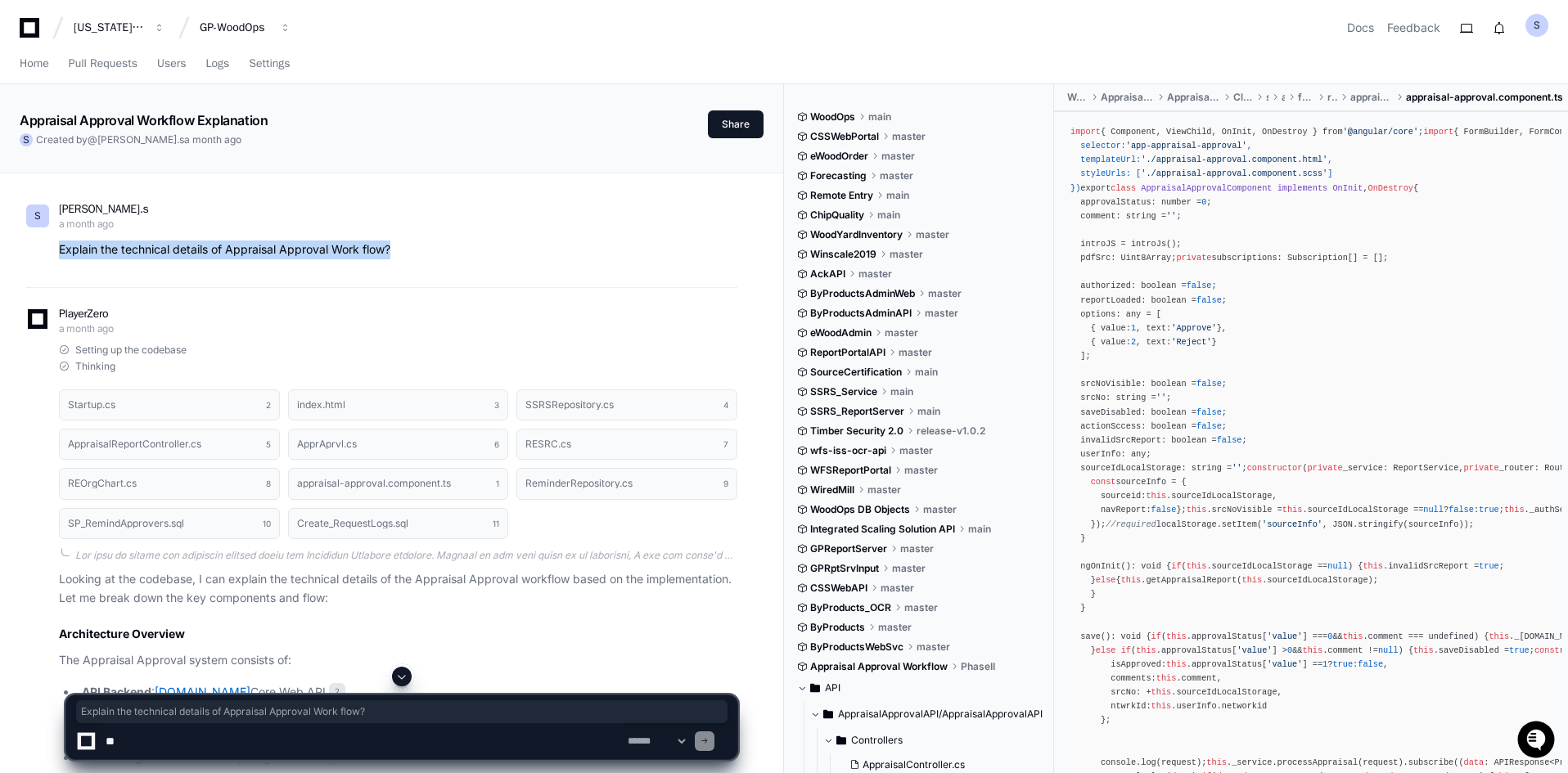 click 